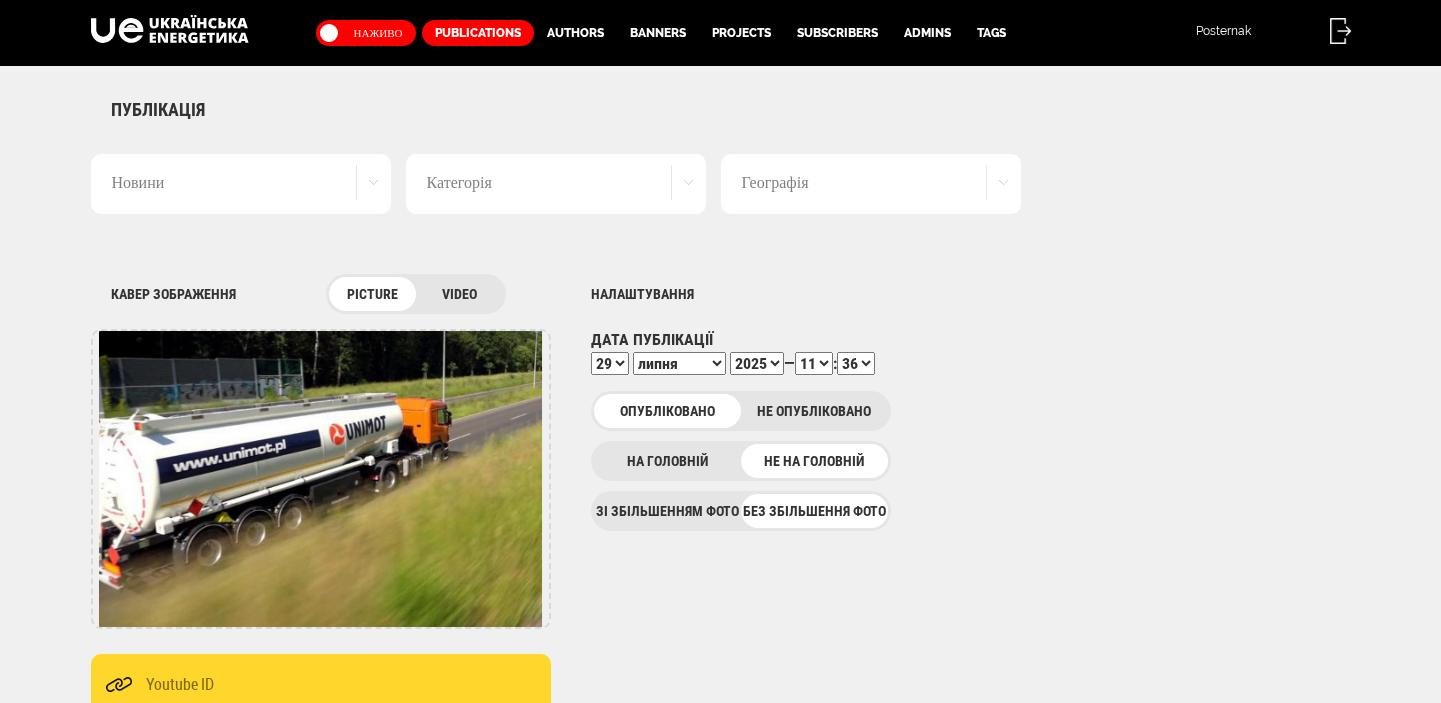 scroll, scrollTop: 0, scrollLeft: 0, axis: both 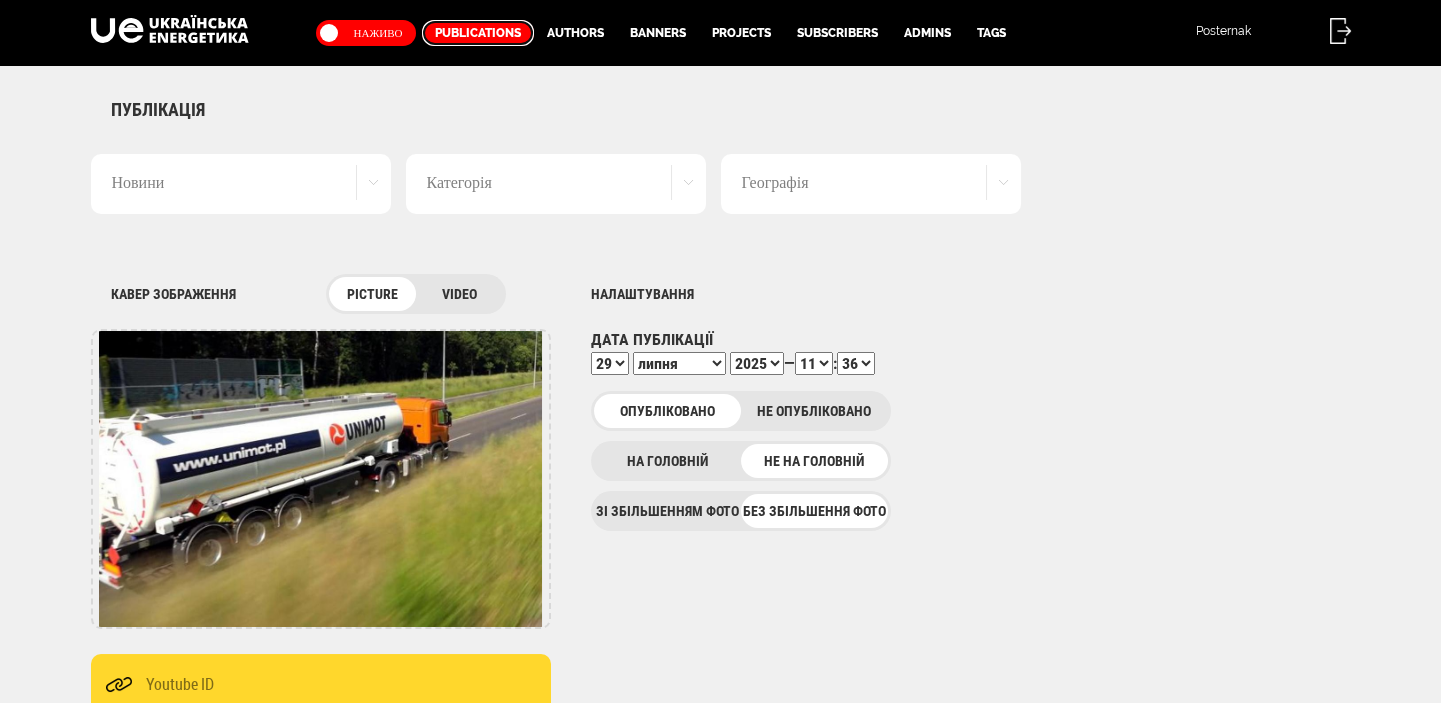 click on "Publications" at bounding box center [478, 33] 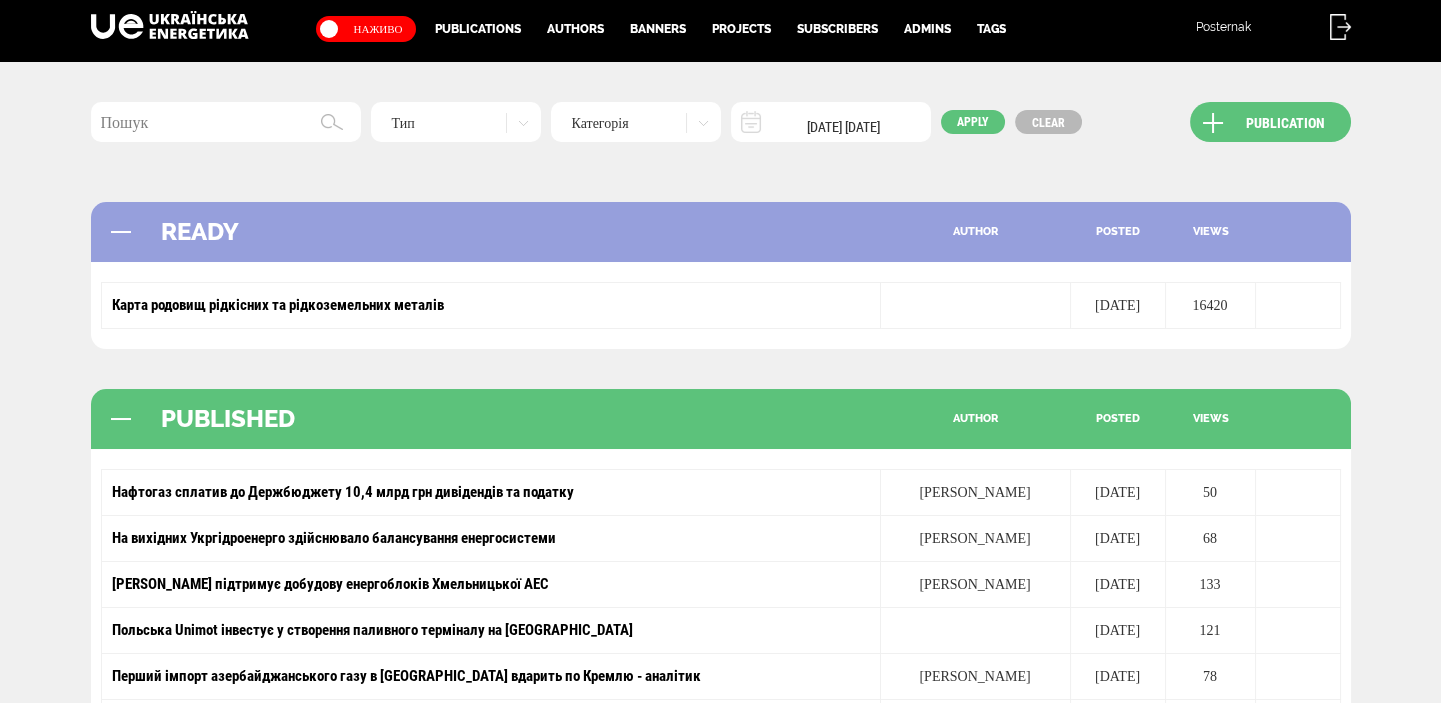 scroll, scrollTop: 0, scrollLeft: 0, axis: both 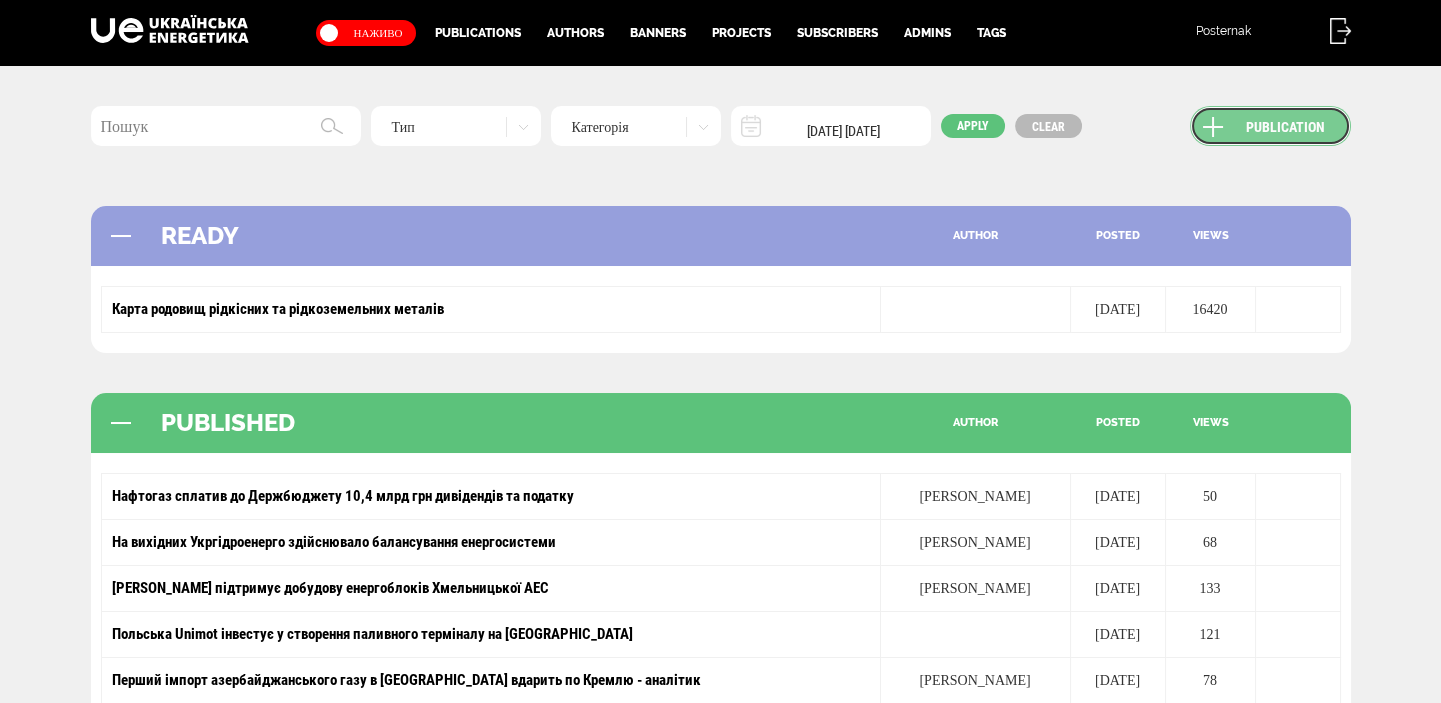 click on "Publication" at bounding box center (1270, 126) 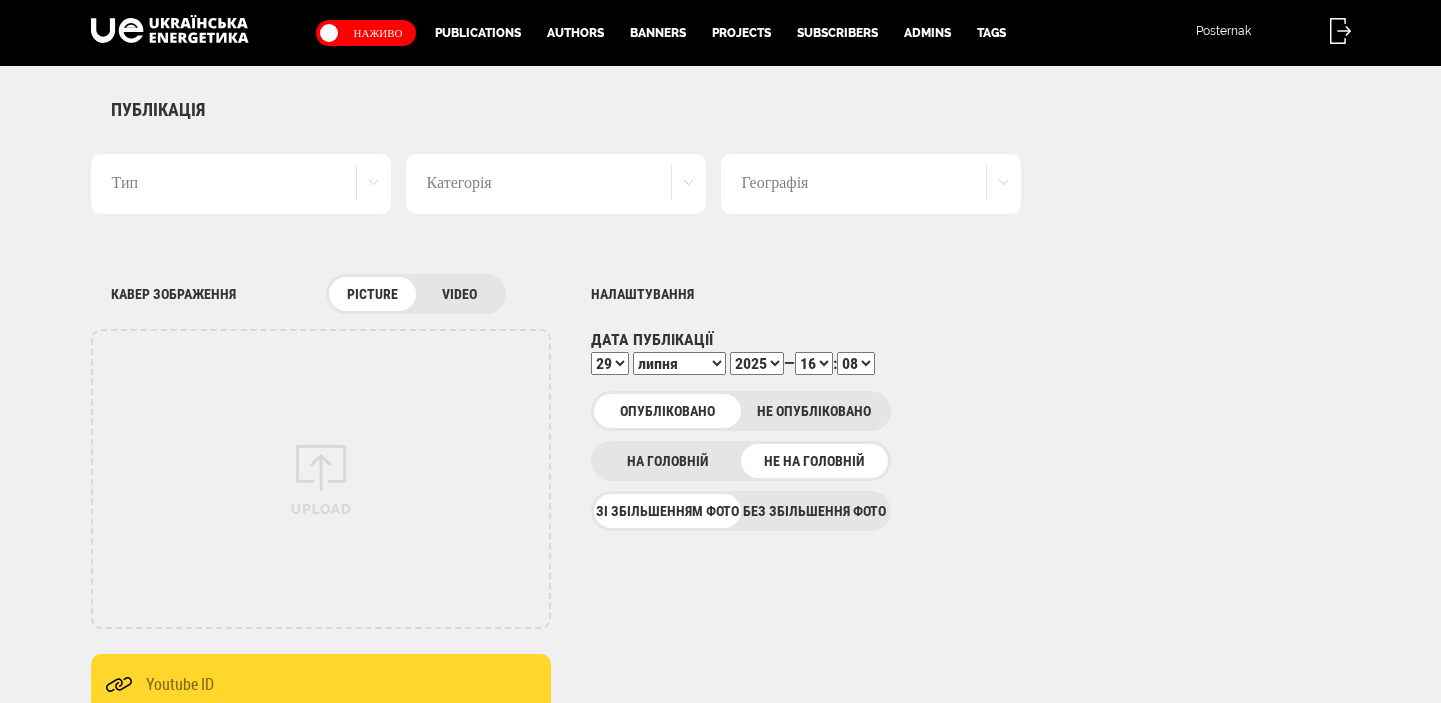 scroll, scrollTop: 0, scrollLeft: 0, axis: both 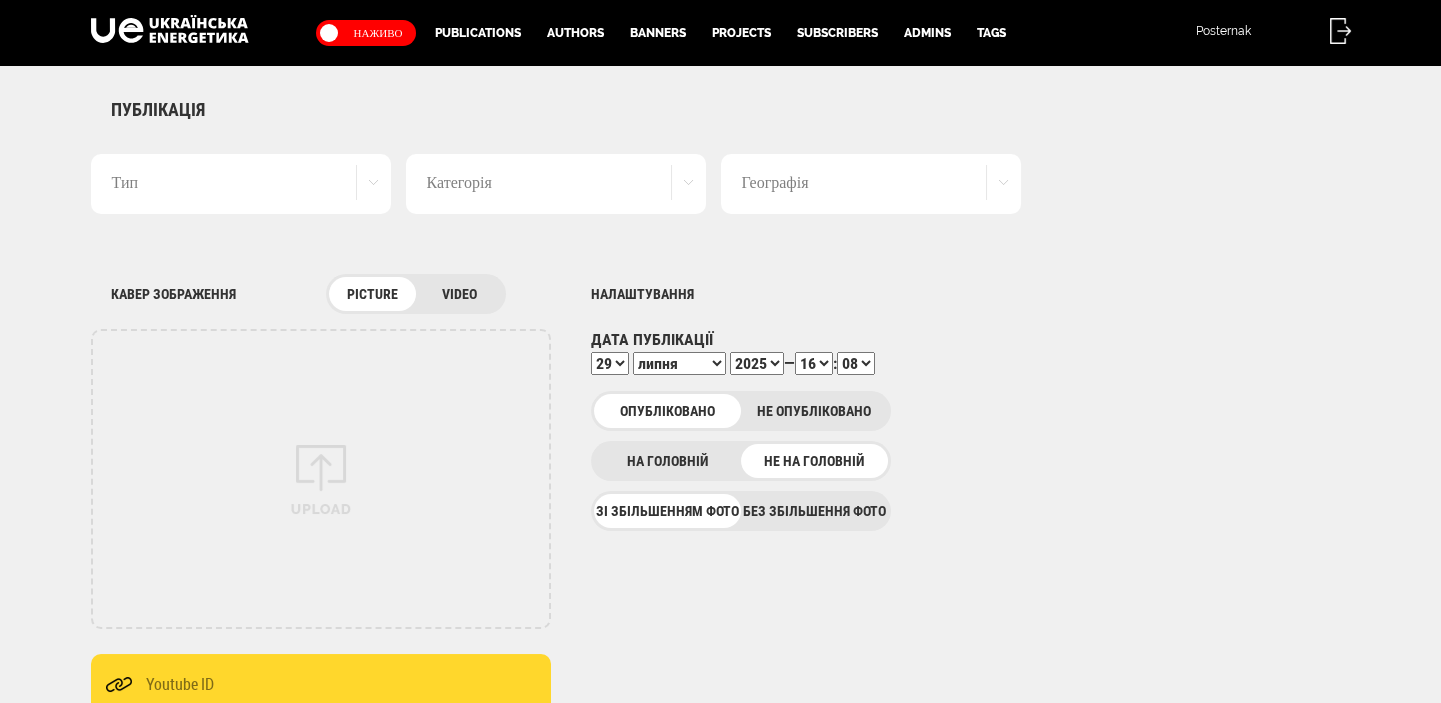 click on "Без збільшення фото" at bounding box center (814, 511) 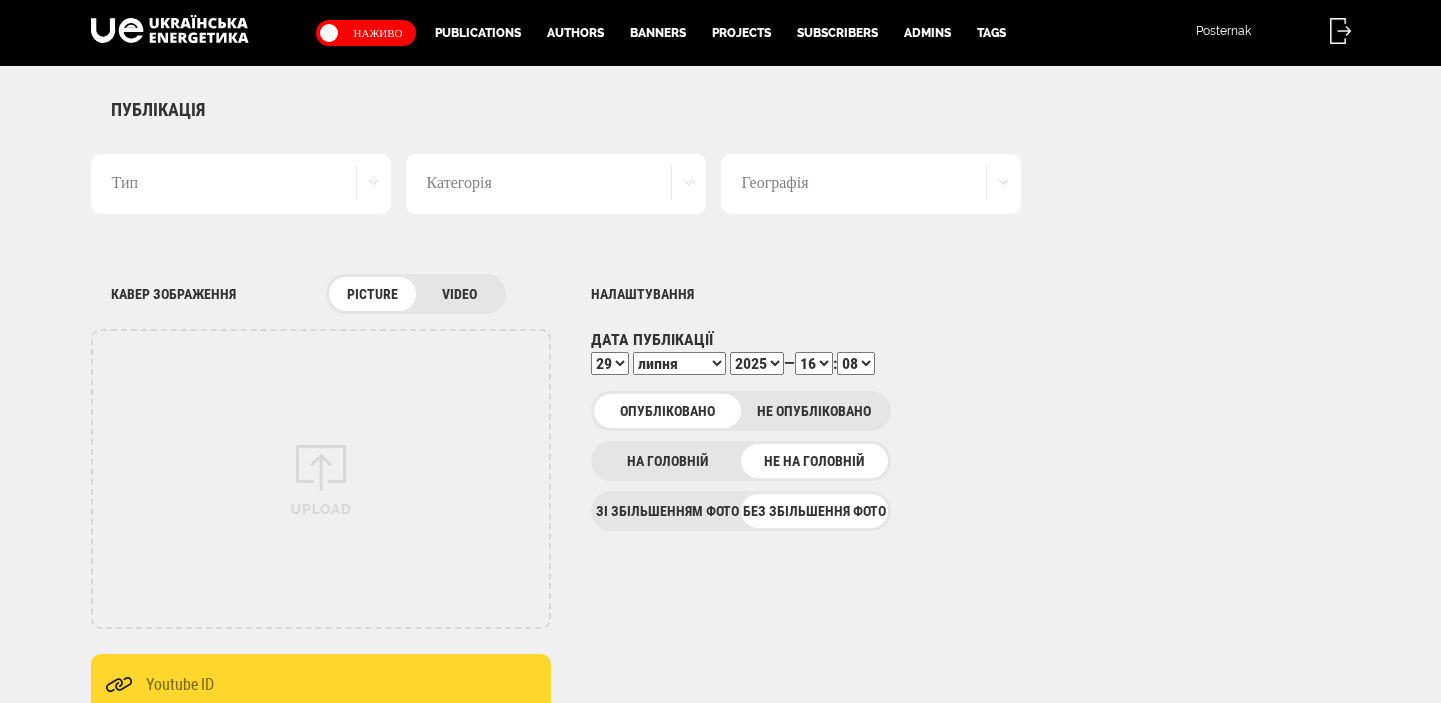 scroll, scrollTop: 0, scrollLeft: 0, axis: both 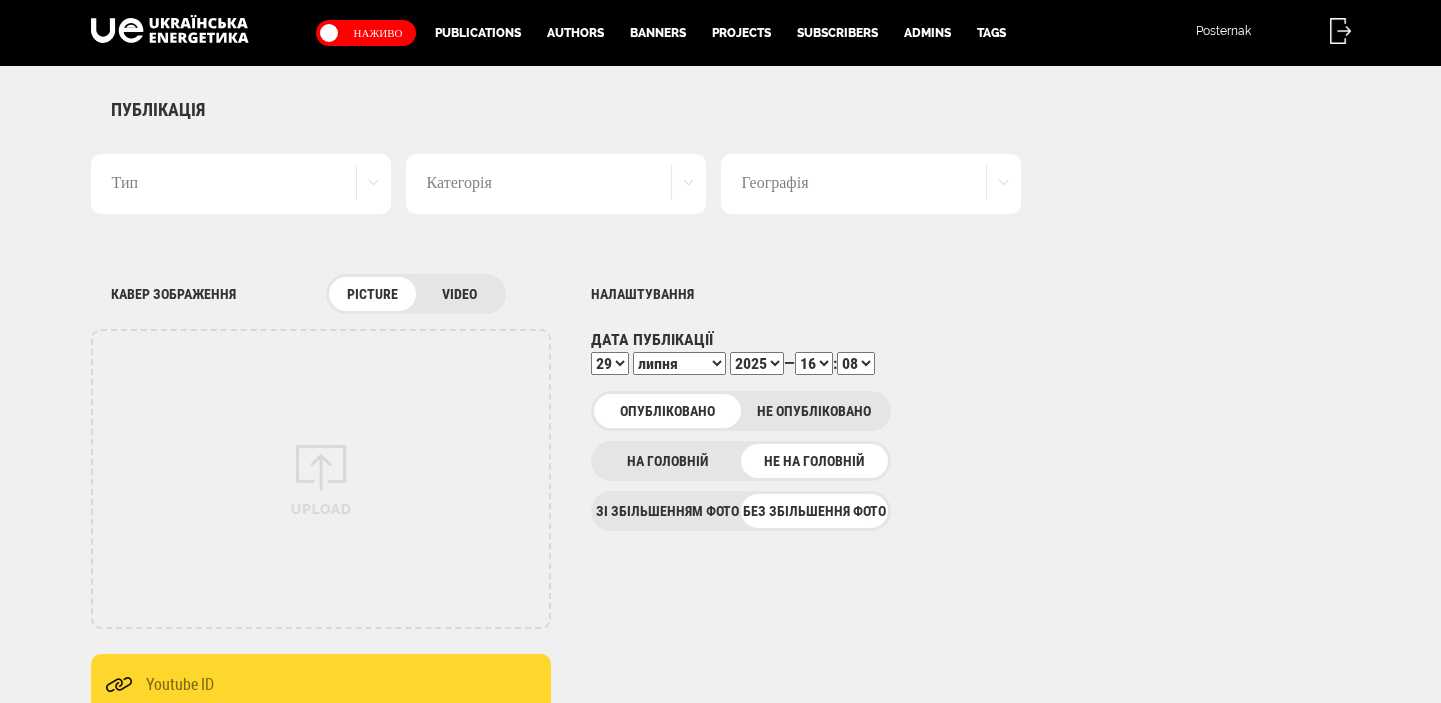 click on "Тип" at bounding box center (241, 184) 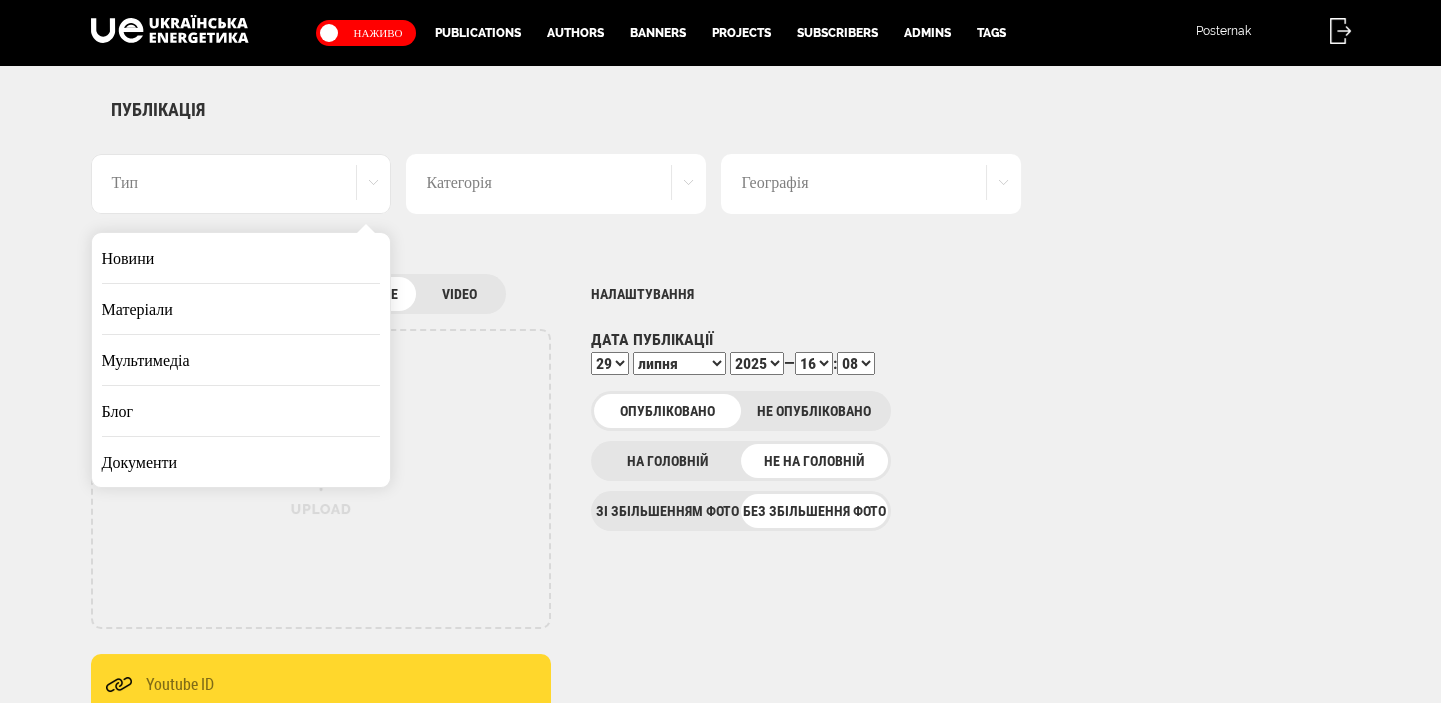 click on "Новини" at bounding box center [241, 258] 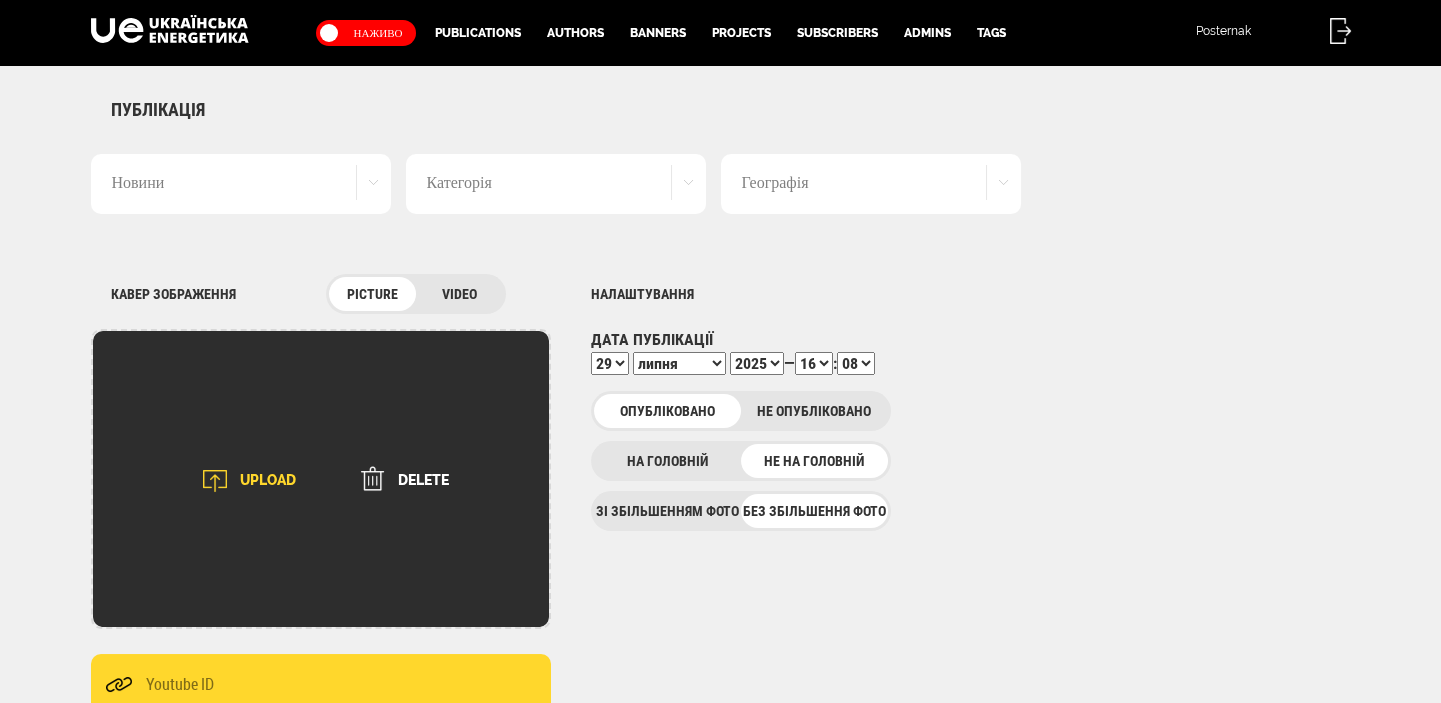 click at bounding box center (215, 481) 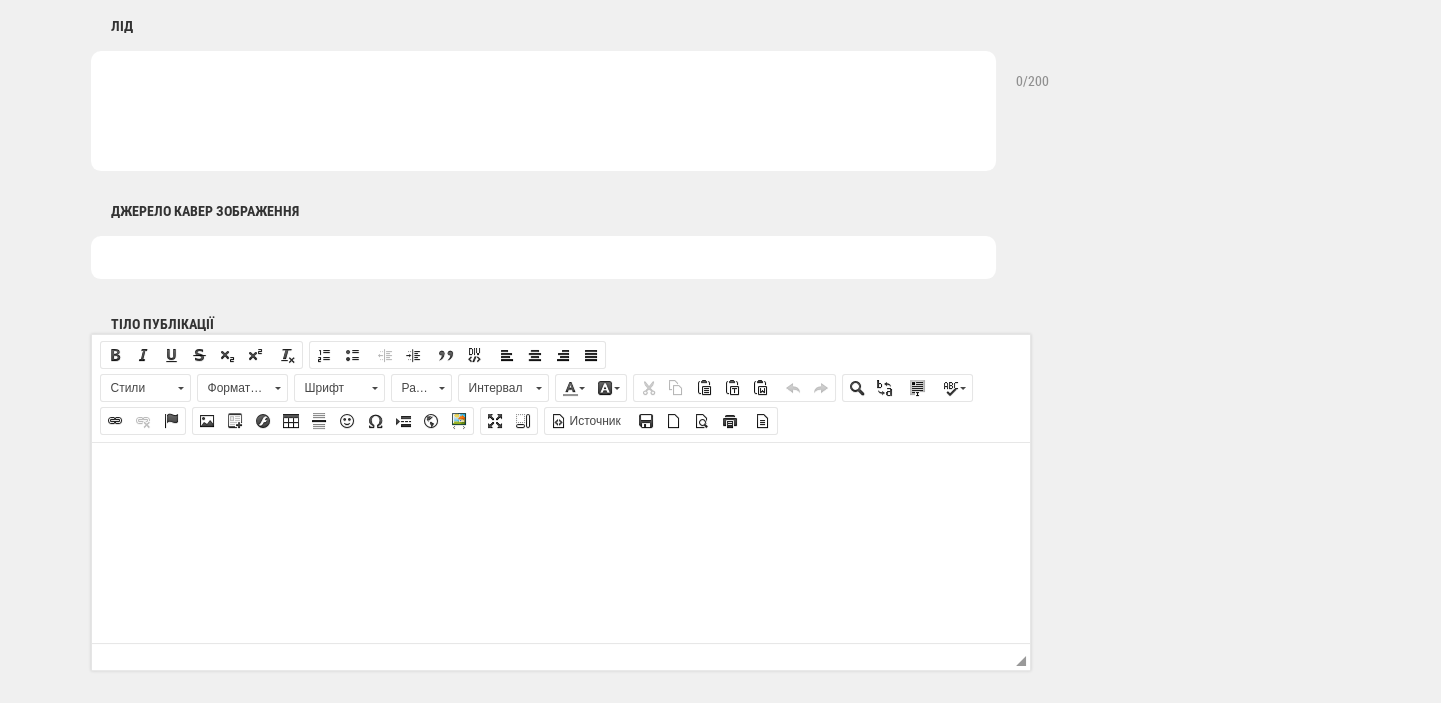 scroll, scrollTop: 1060, scrollLeft: 0, axis: vertical 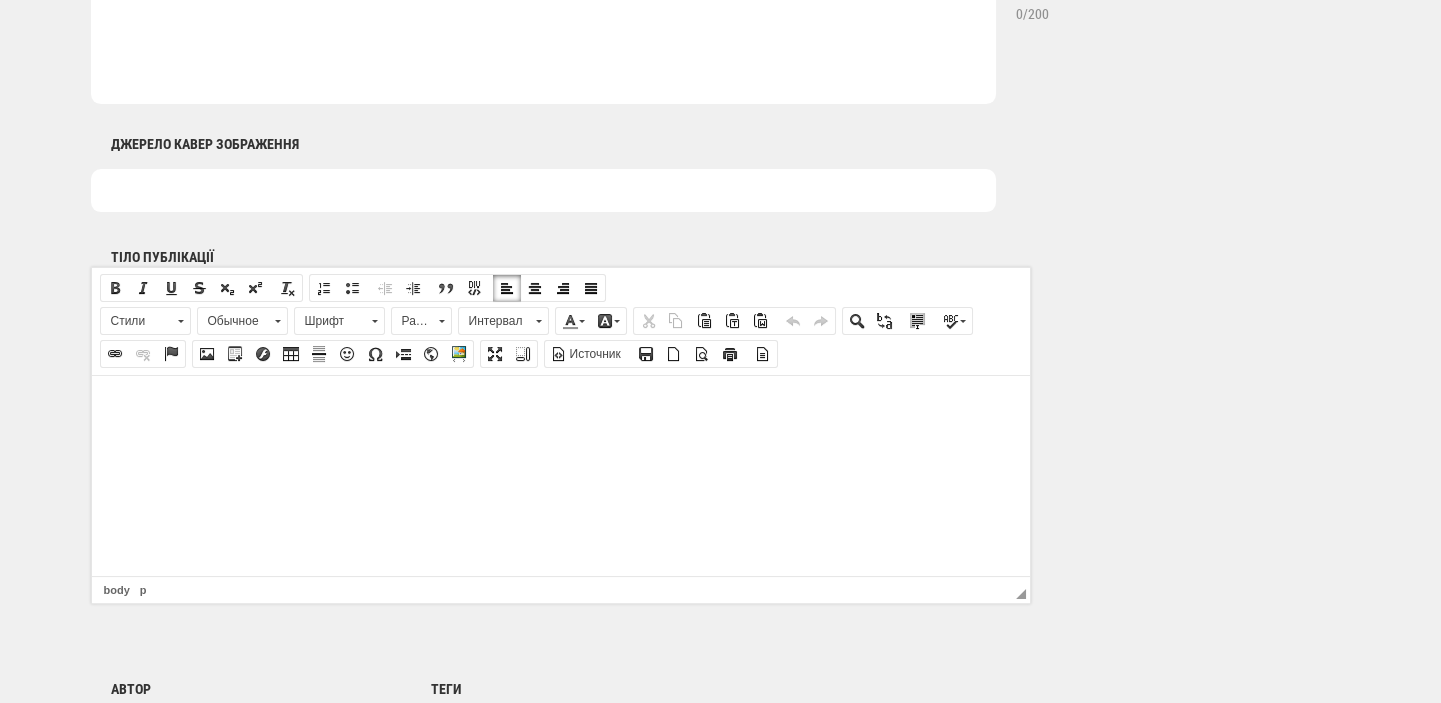 click at bounding box center [560, 405] 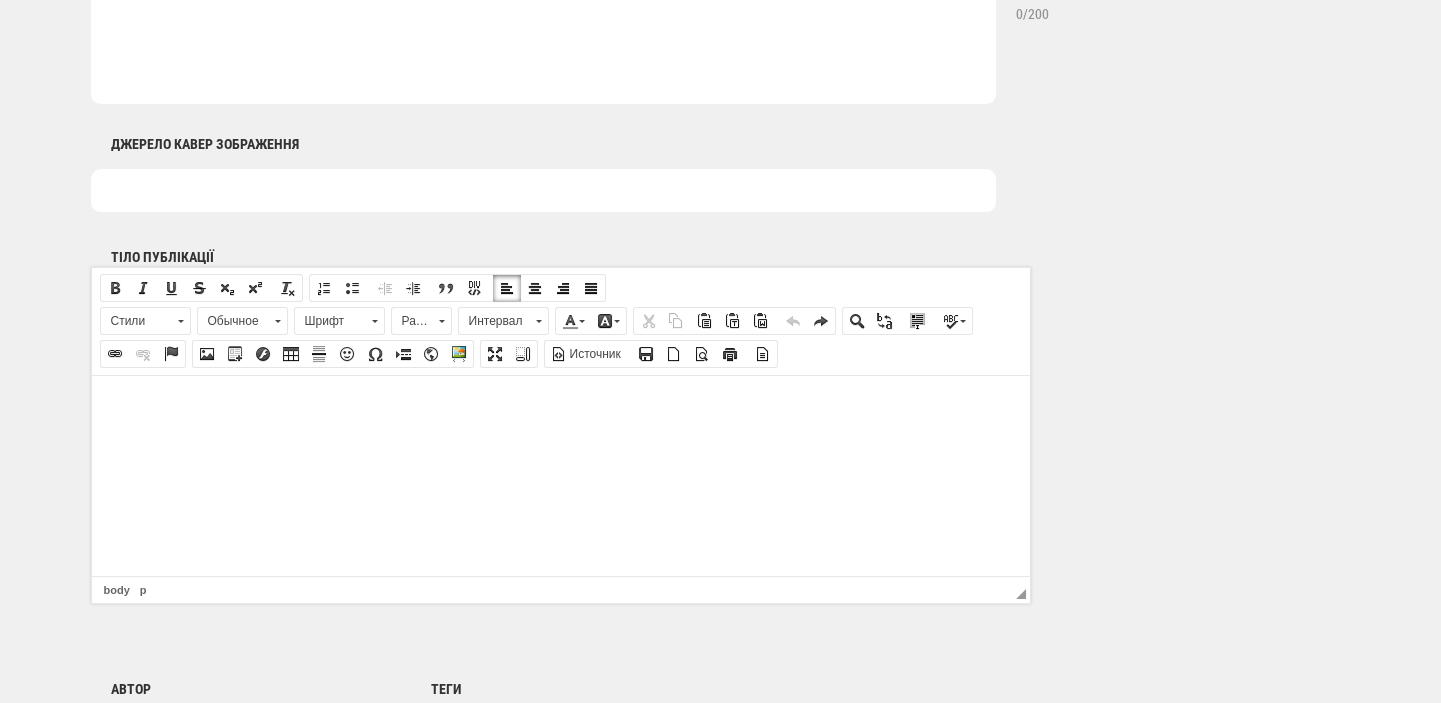 click at bounding box center (560, 405) 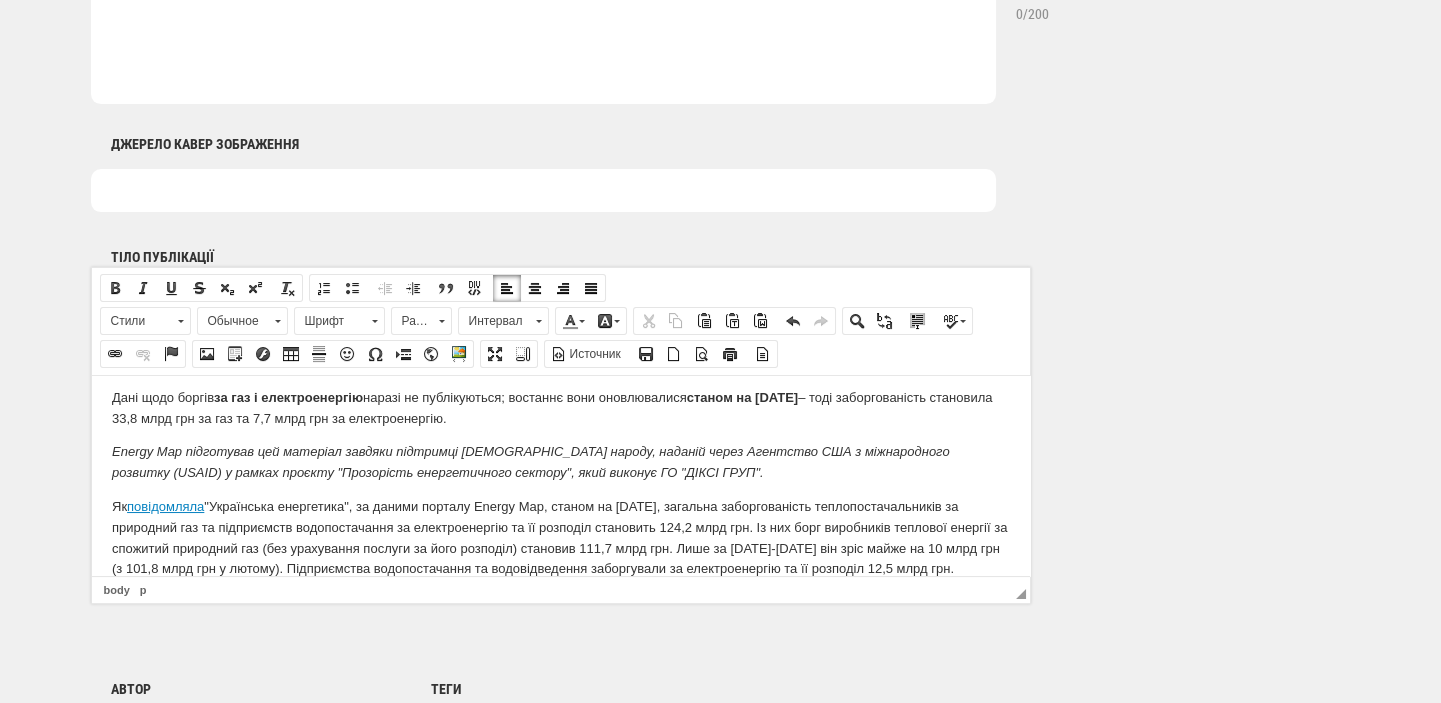 scroll, scrollTop: 0, scrollLeft: 0, axis: both 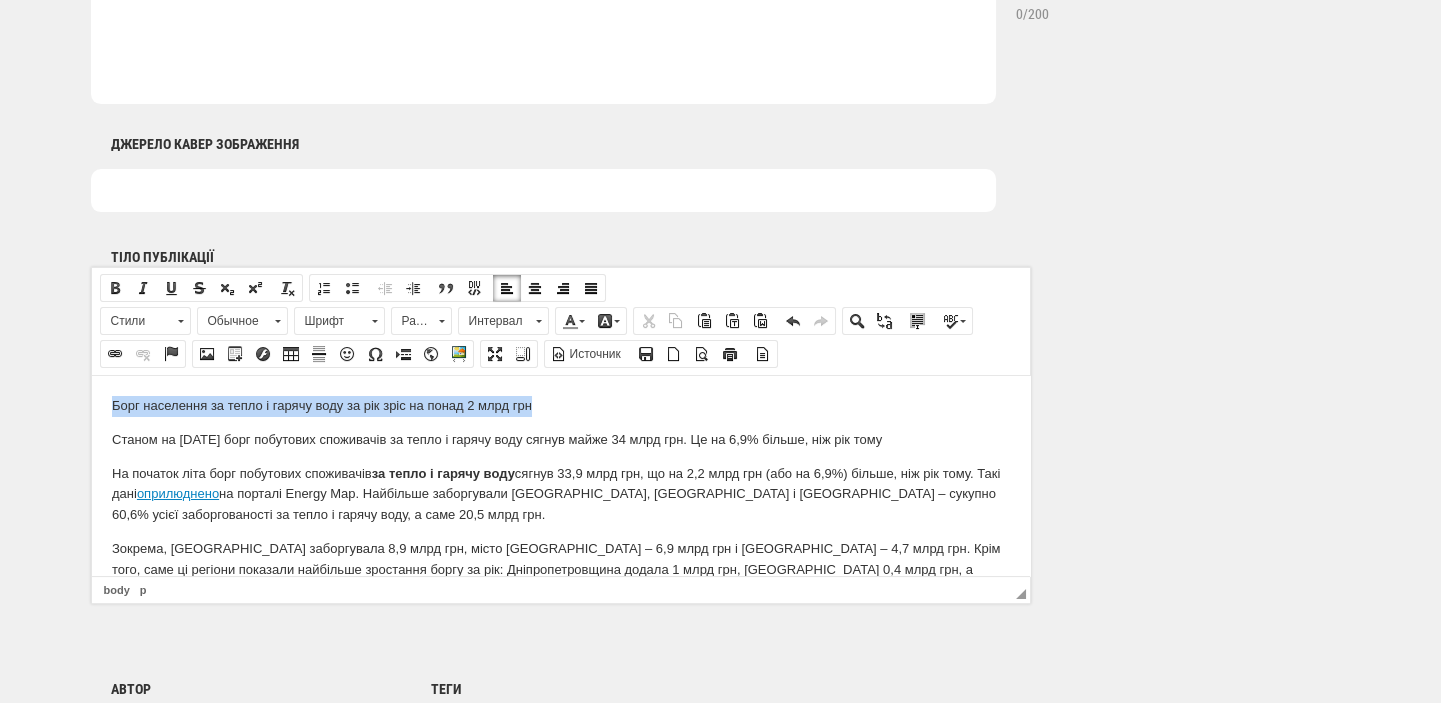 drag, startPoint x: 112, startPoint y: 401, endPoint x: 704, endPoint y: 393, distance: 592.0541 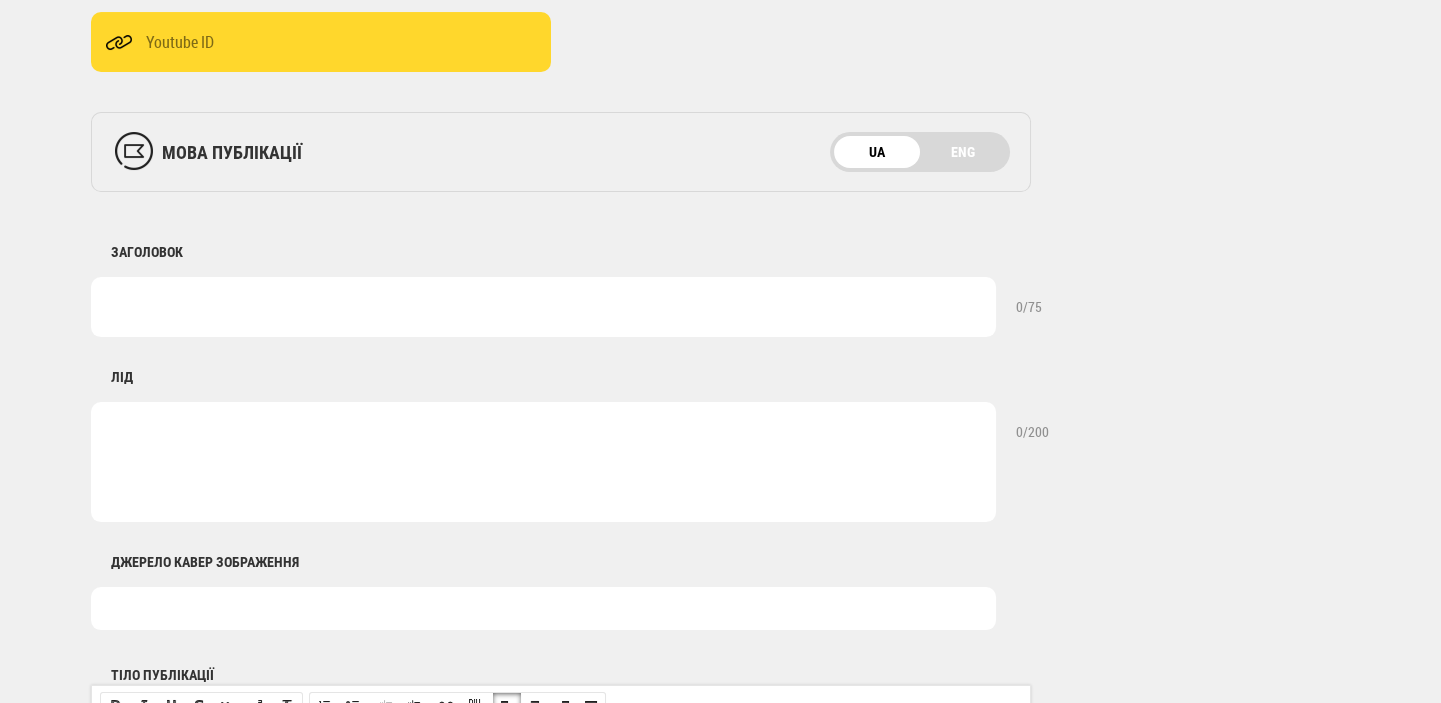 scroll, scrollTop: 636, scrollLeft: 0, axis: vertical 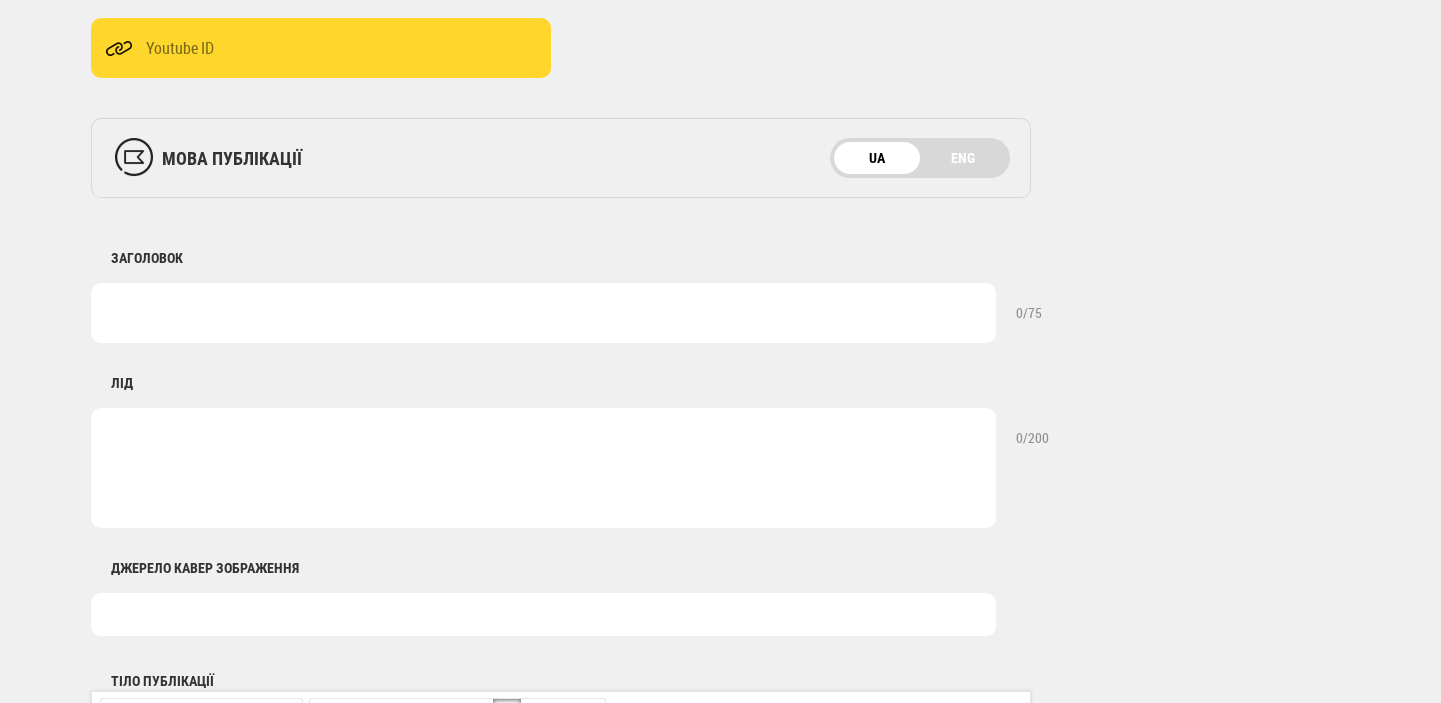 click at bounding box center (543, 313) 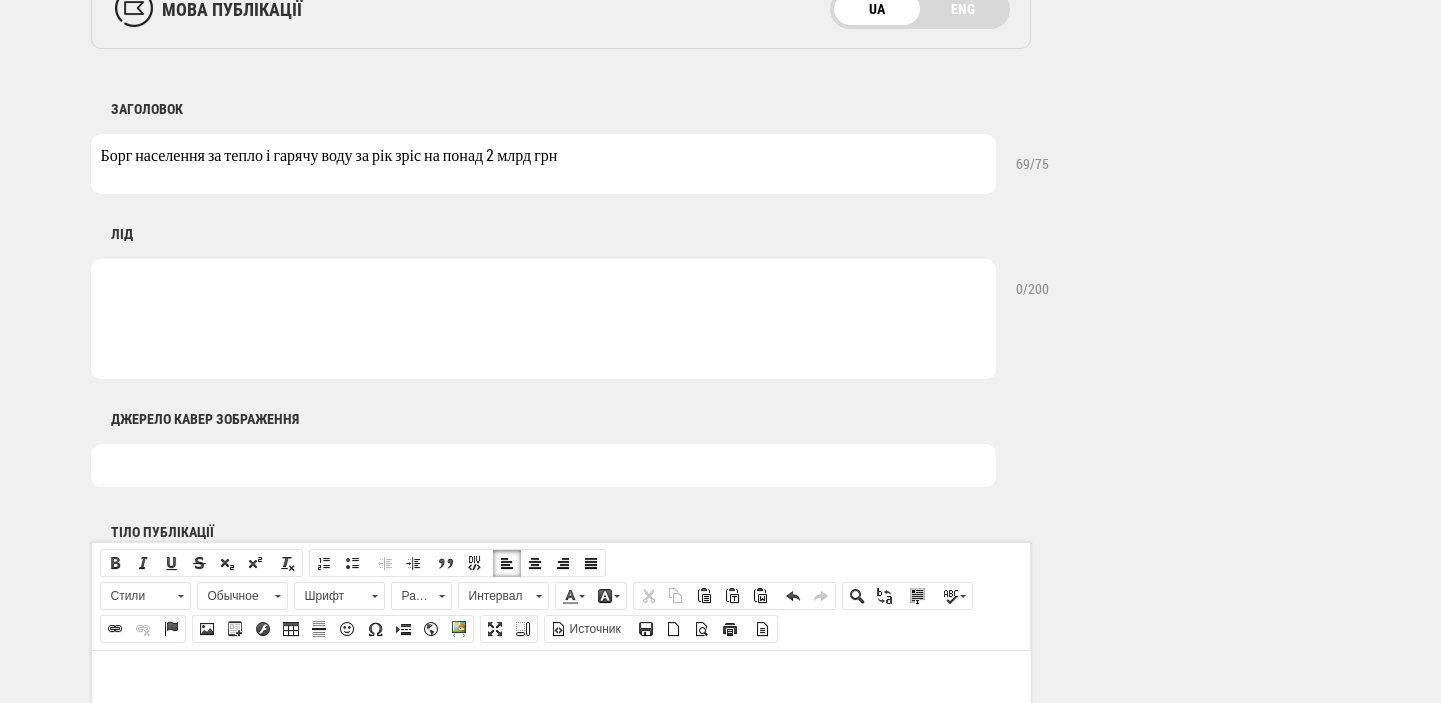scroll, scrollTop: 1060, scrollLeft: 0, axis: vertical 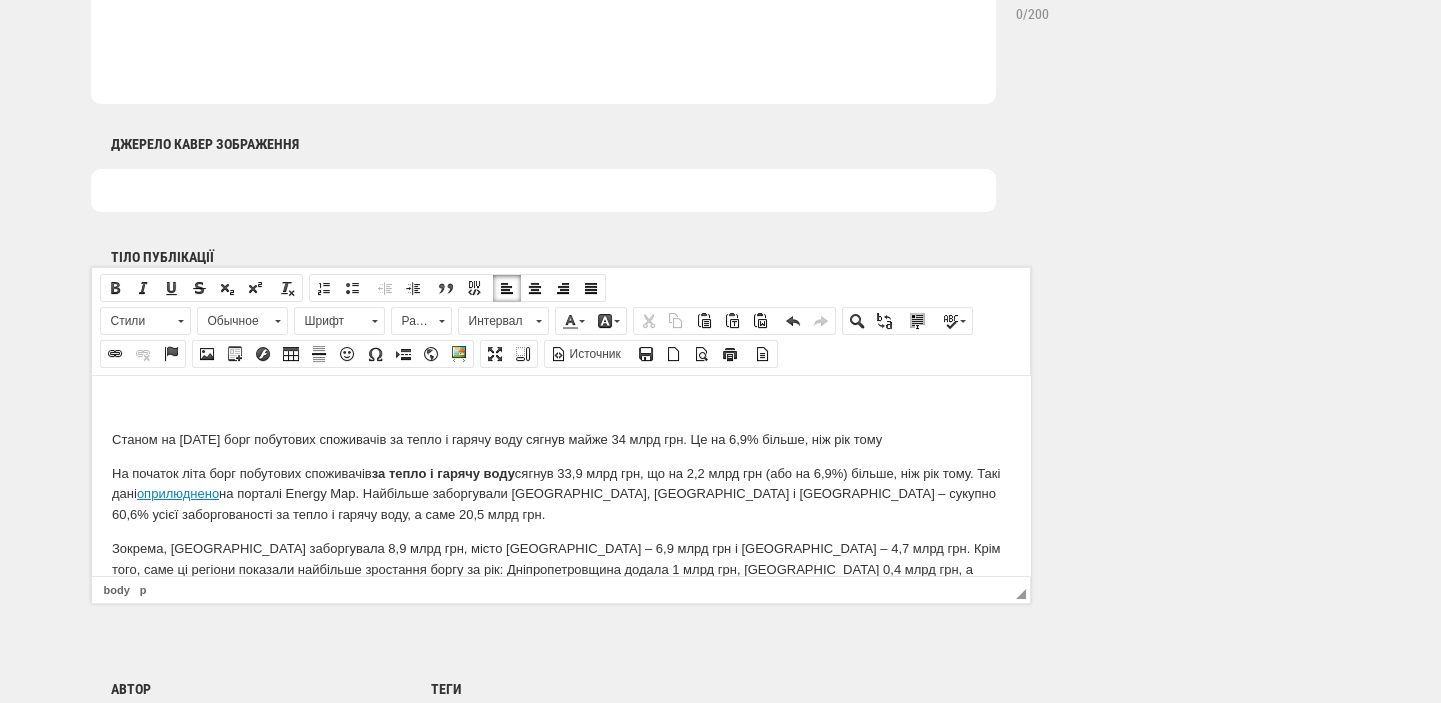 type on "Борг населення за тепло і гарячу воду за рік зріс на понад 2 млрд грн" 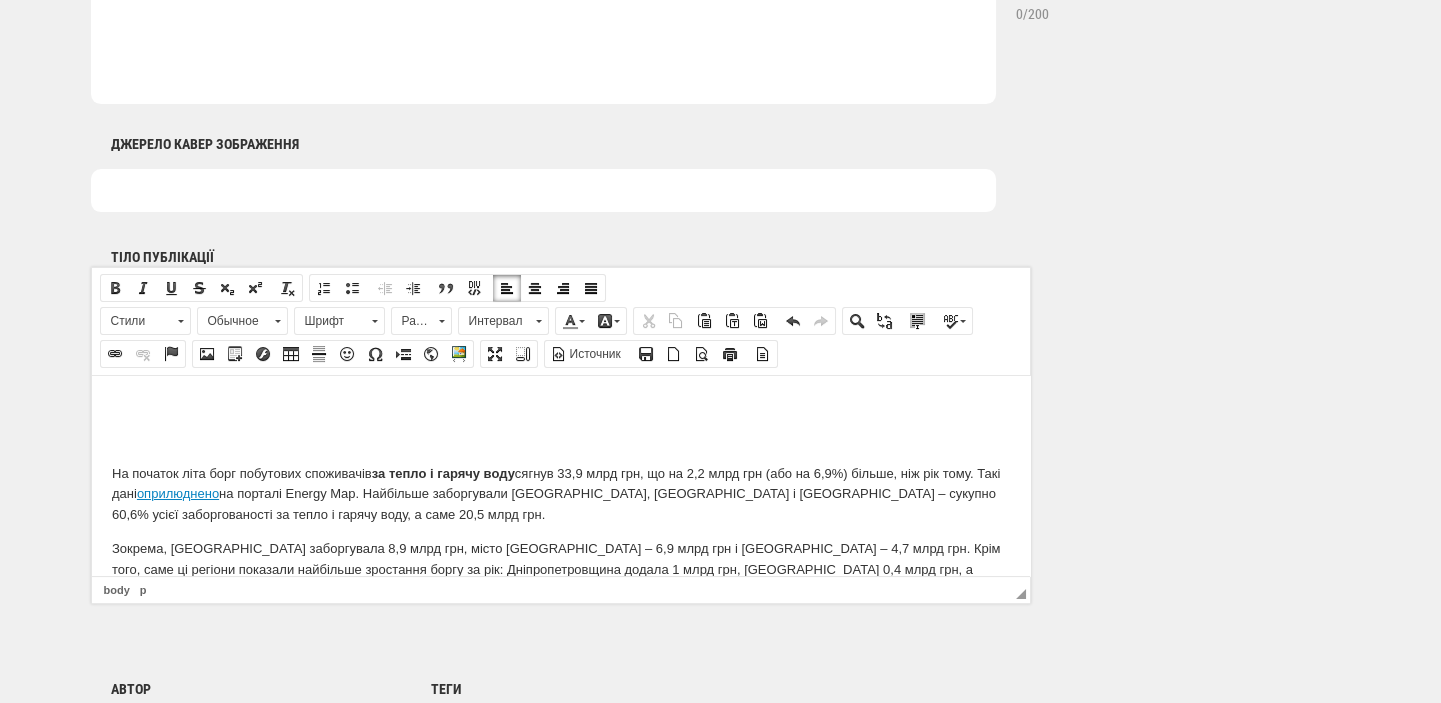 scroll, scrollTop: 636, scrollLeft: 0, axis: vertical 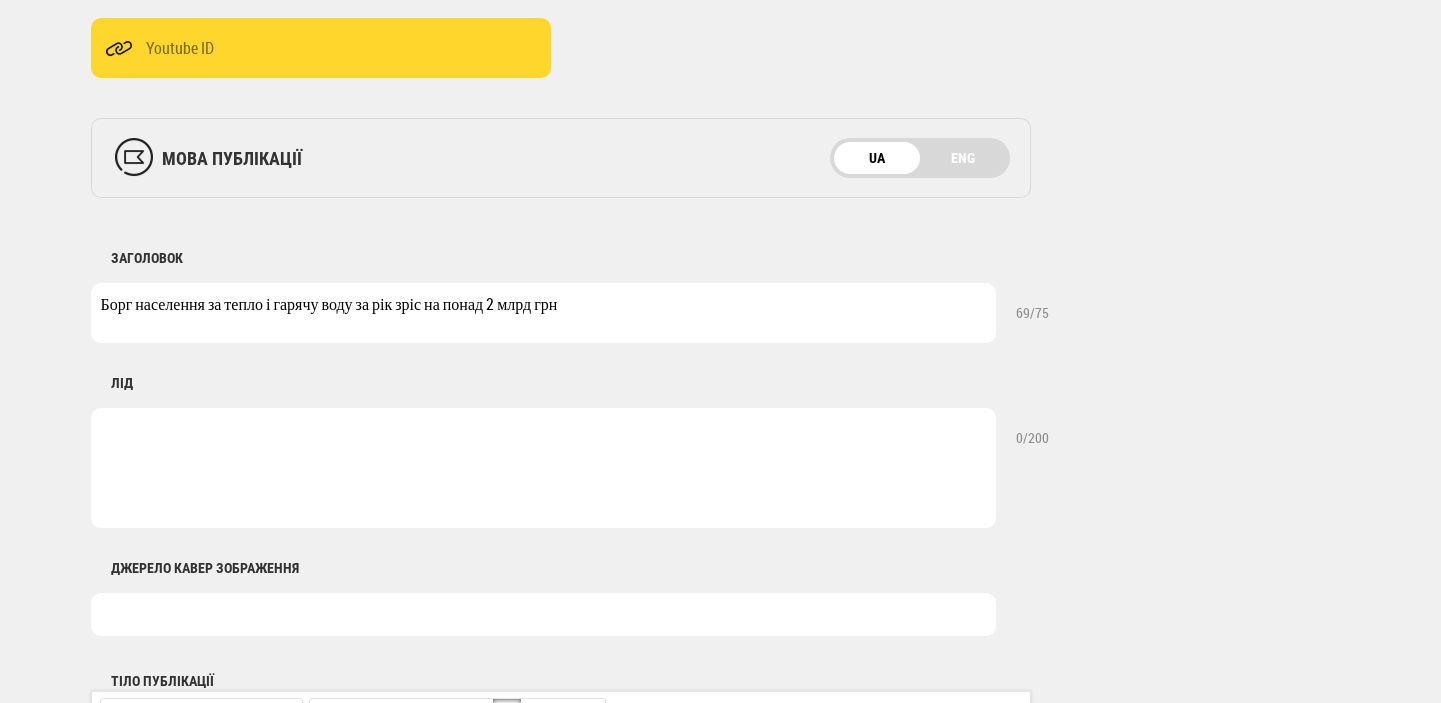 click at bounding box center [543, 468] 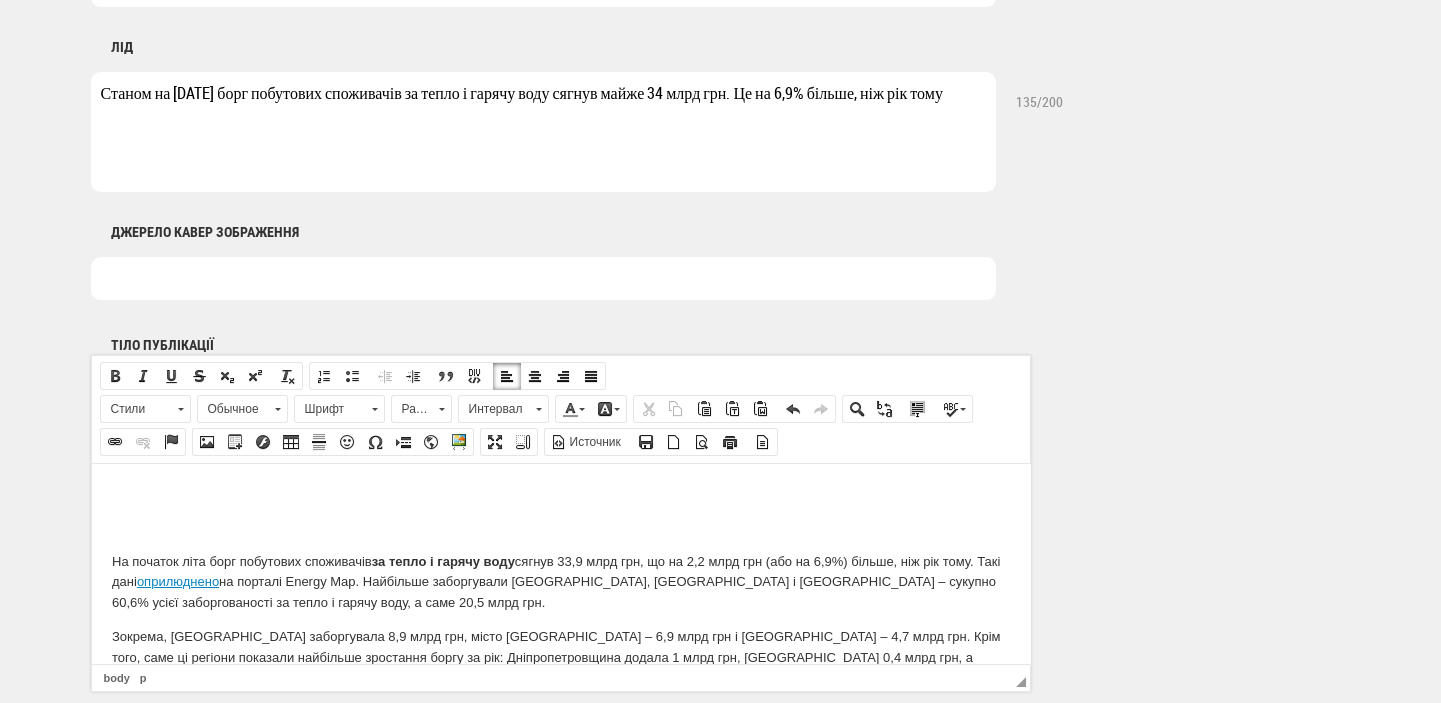 scroll, scrollTop: 1060, scrollLeft: 0, axis: vertical 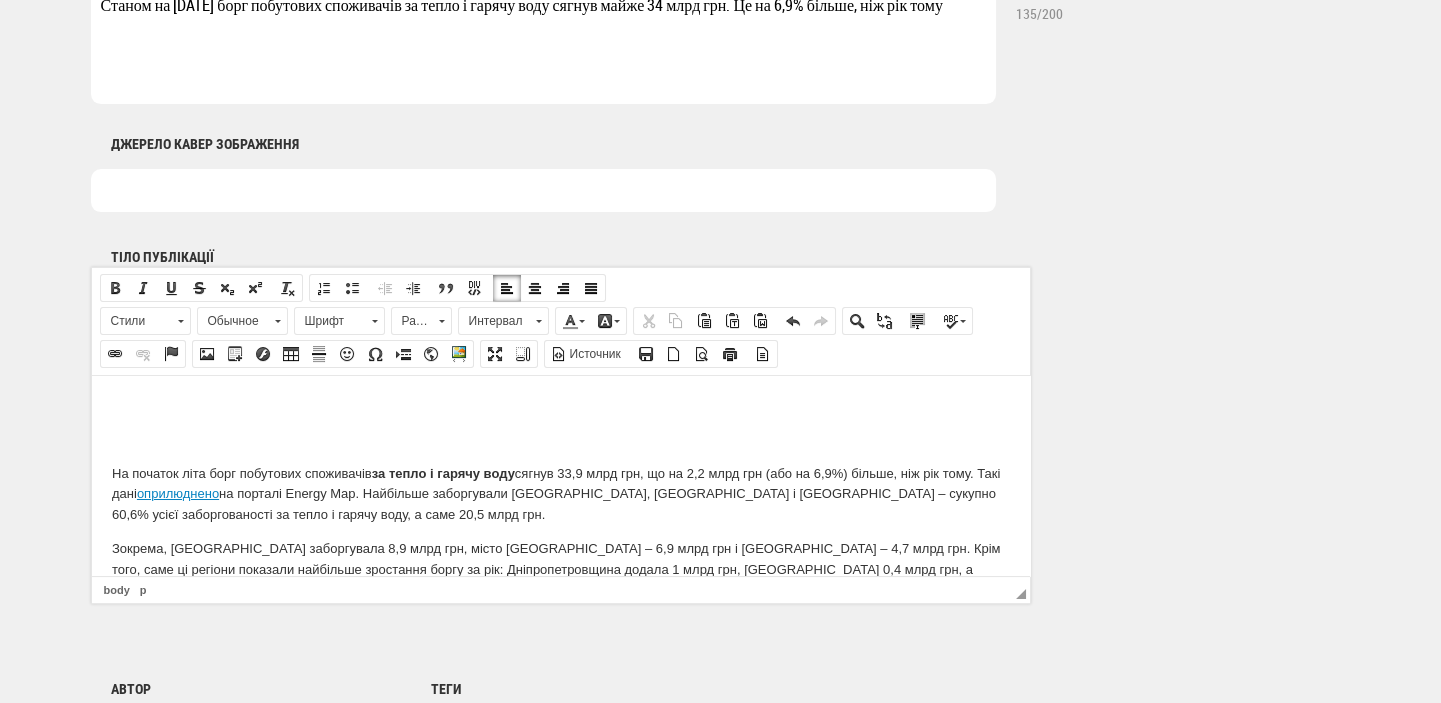 type on "Станом на 1 червня 2025 року борг побутових споживачів за тепло і гарячу воду сягнув майже 34 млрд грн. Це на 6,9% більше, ніж рік тому" 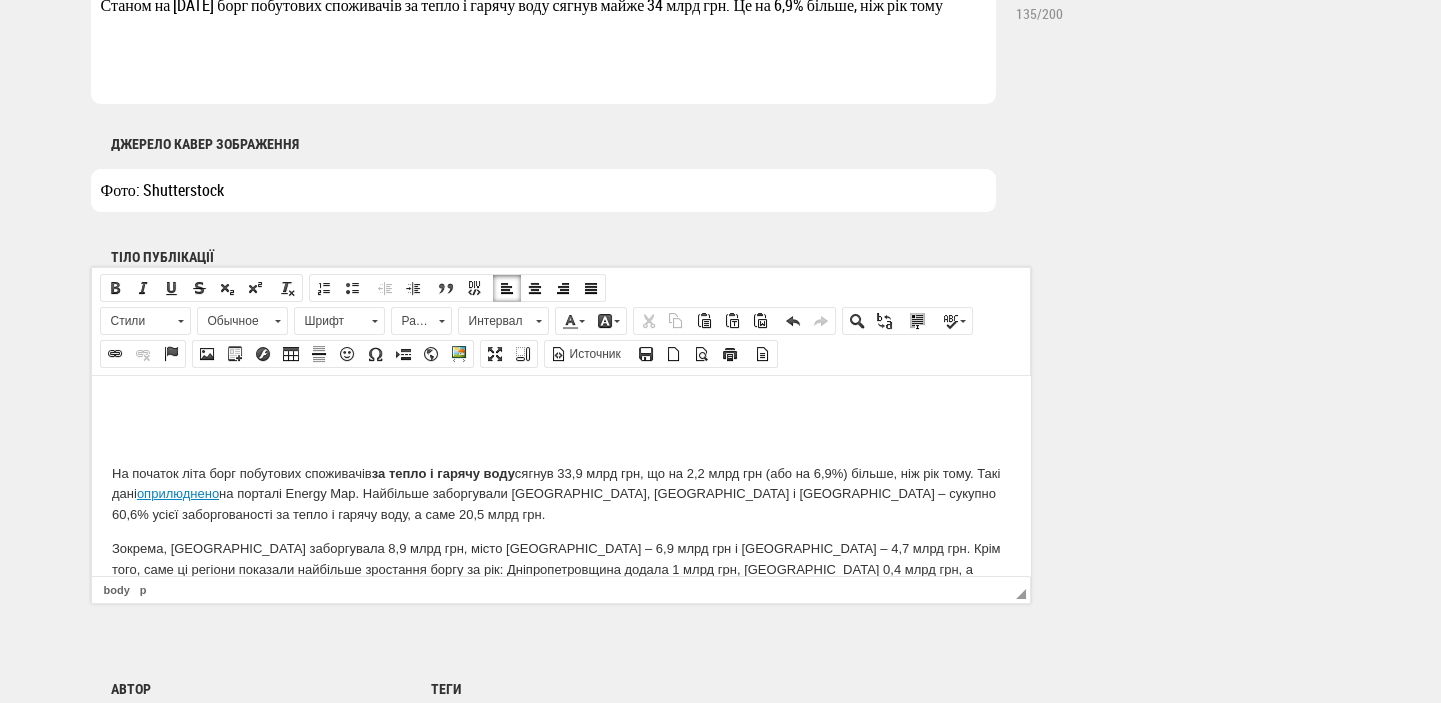 click at bounding box center (560, 405) 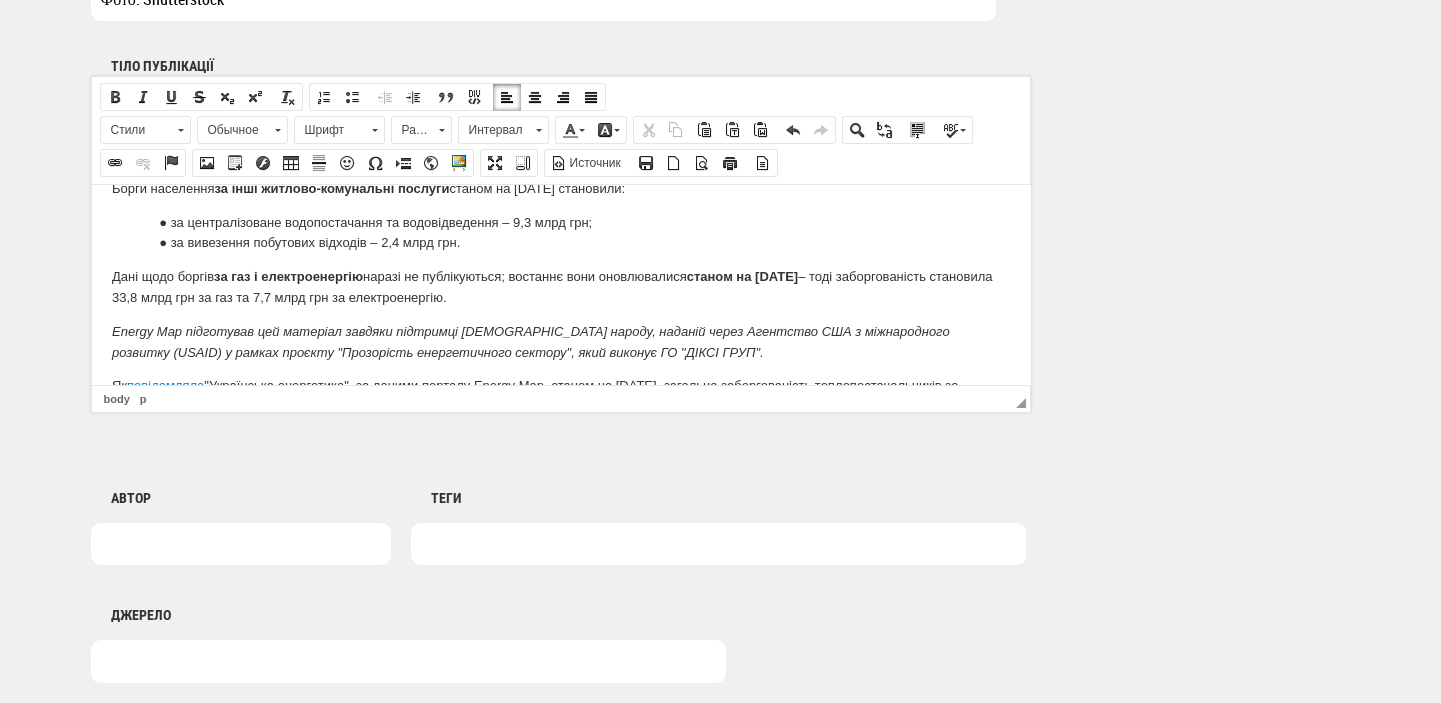 scroll, scrollTop: 1272, scrollLeft: 0, axis: vertical 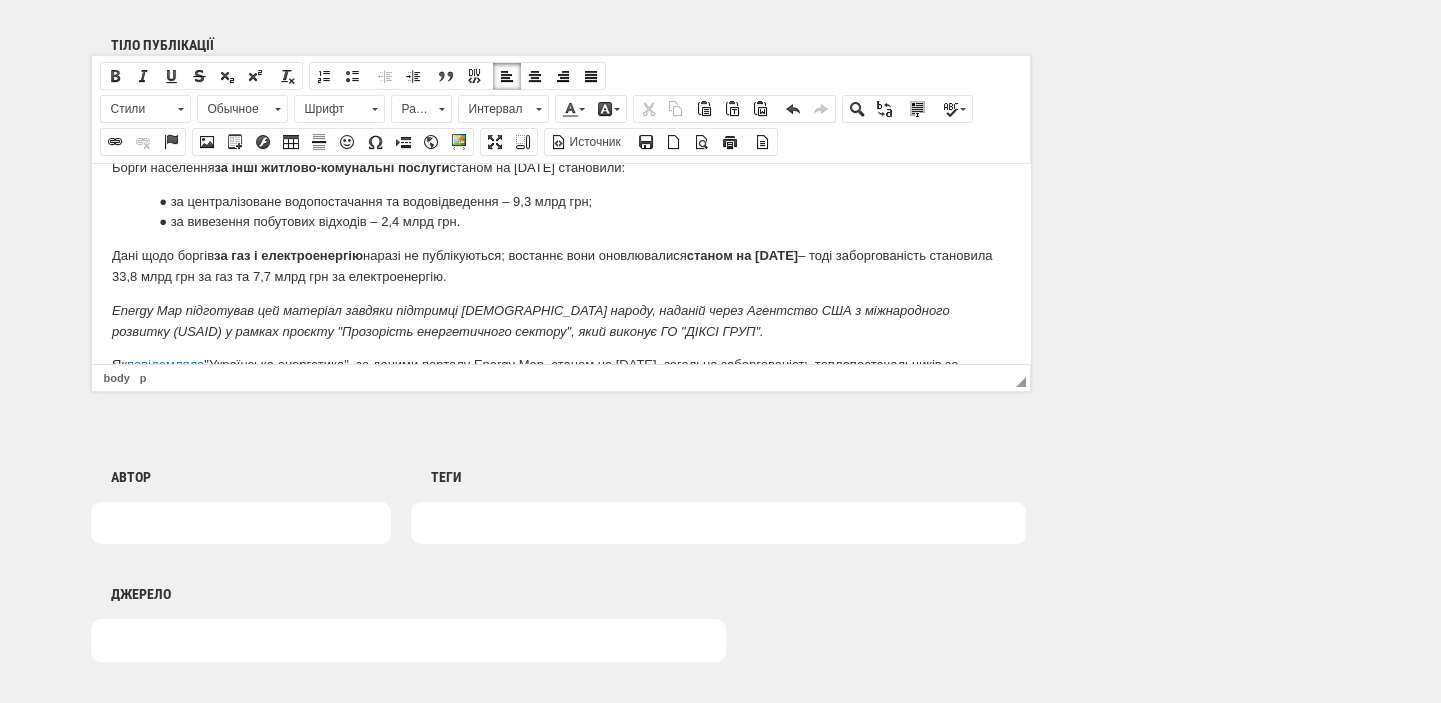 drag, startPoint x: 111, startPoint y: 287, endPoint x: 126, endPoint y: 282, distance: 15.811388 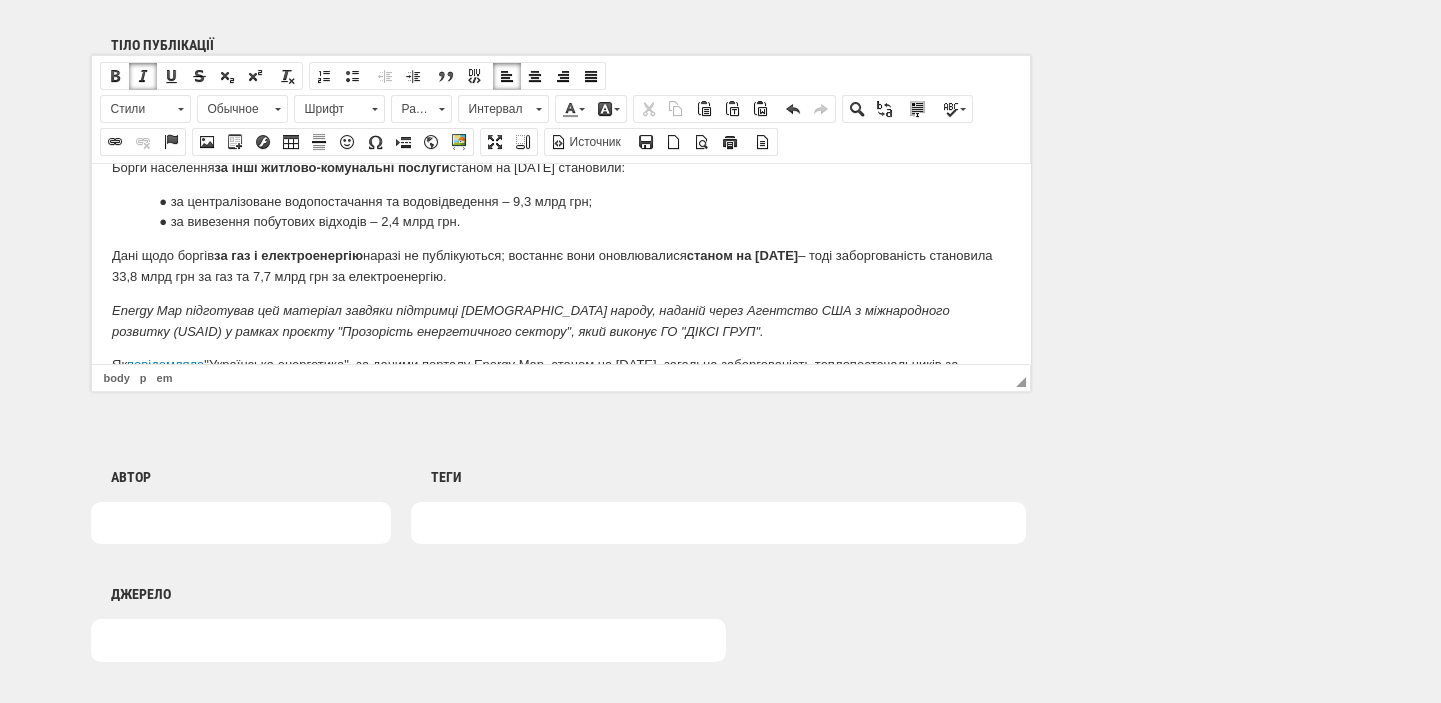 type 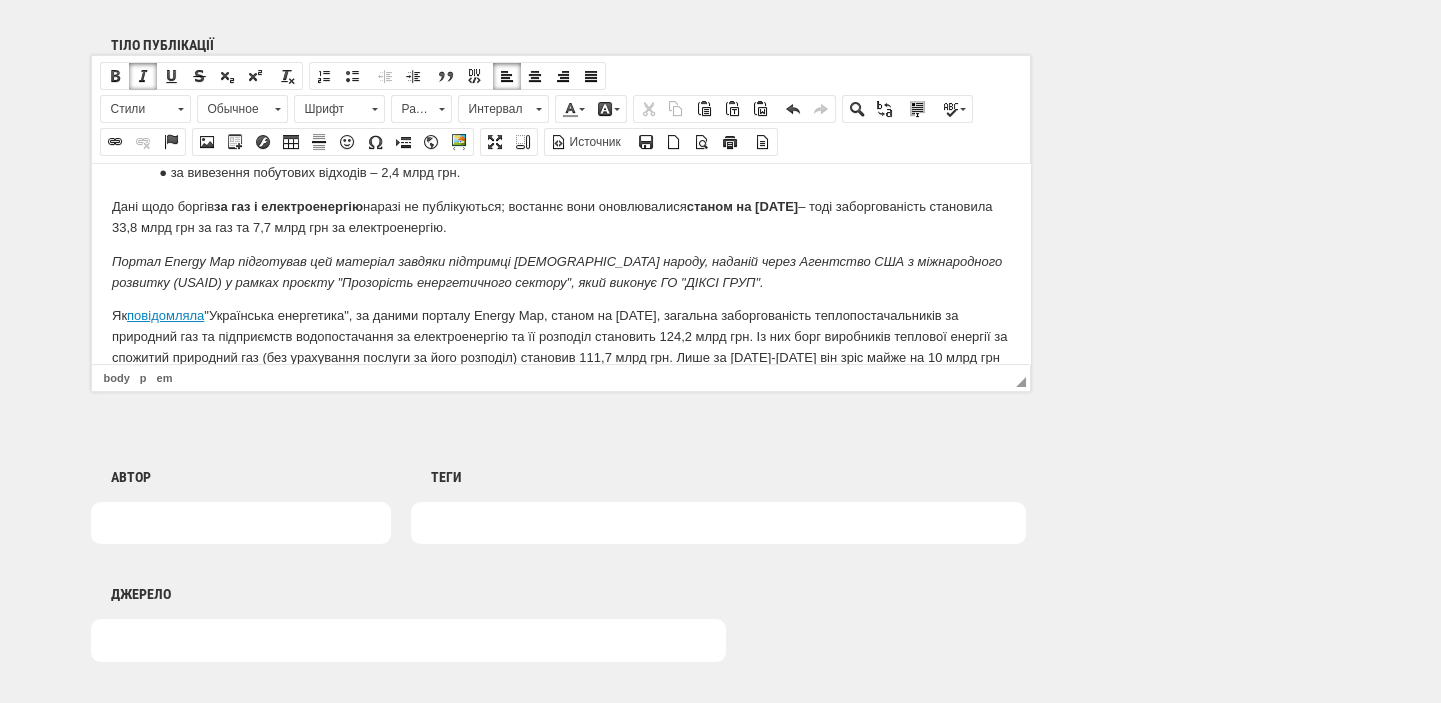 scroll, scrollTop: 518, scrollLeft: 0, axis: vertical 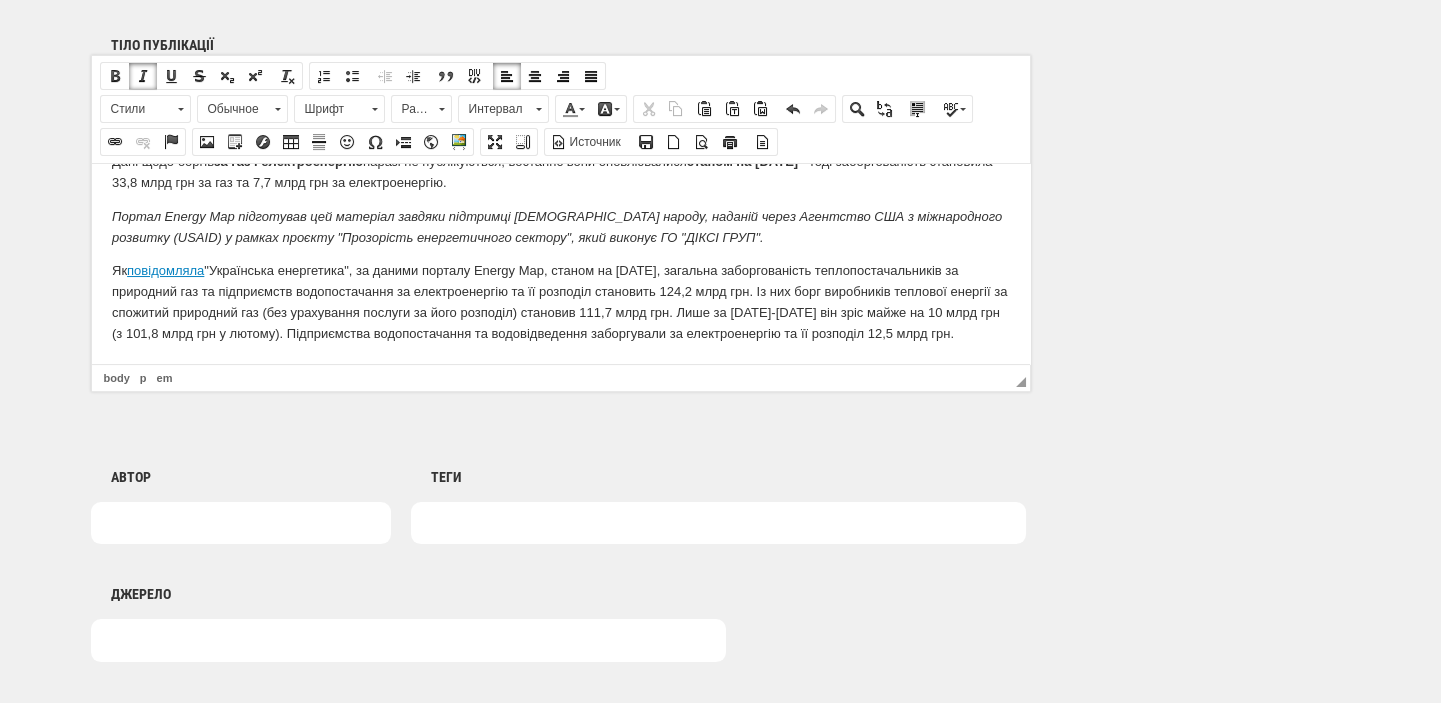 click at bounding box center (718, 523) 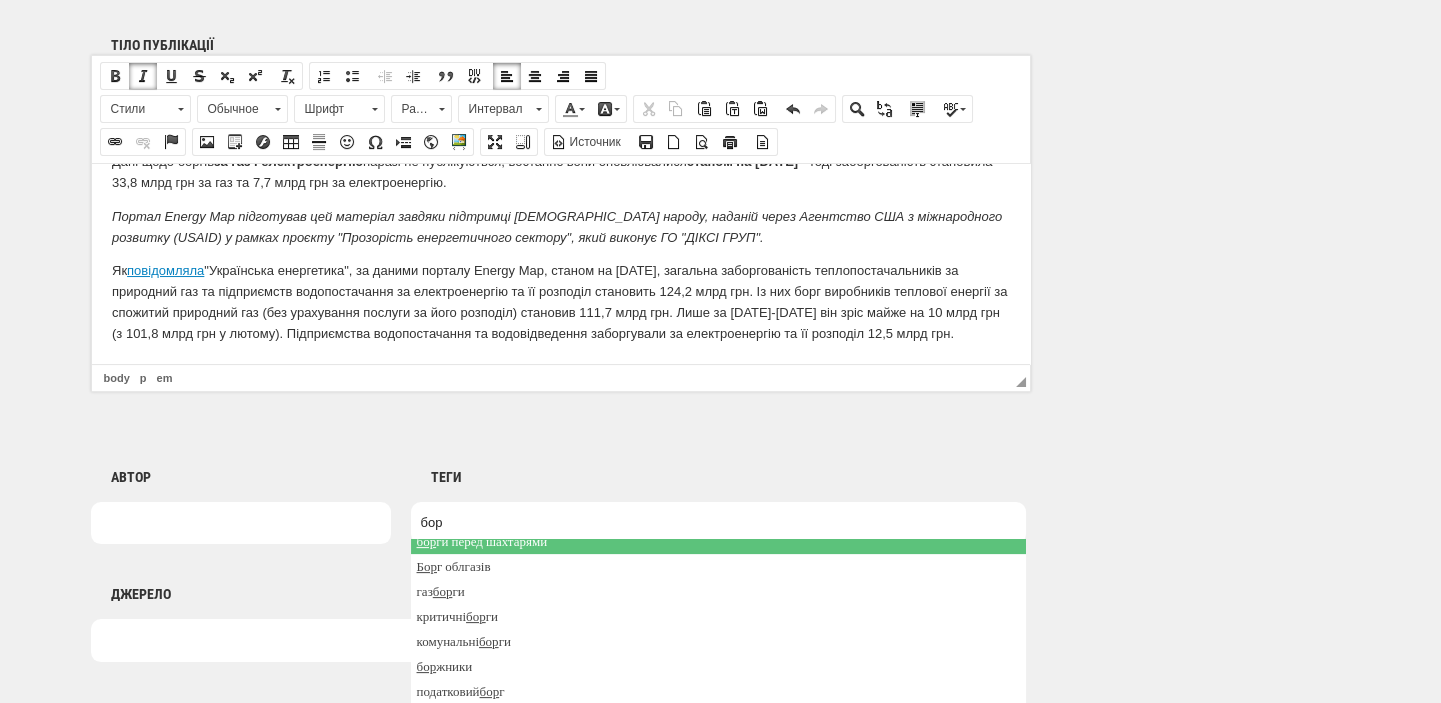 scroll, scrollTop: 0, scrollLeft: 0, axis: both 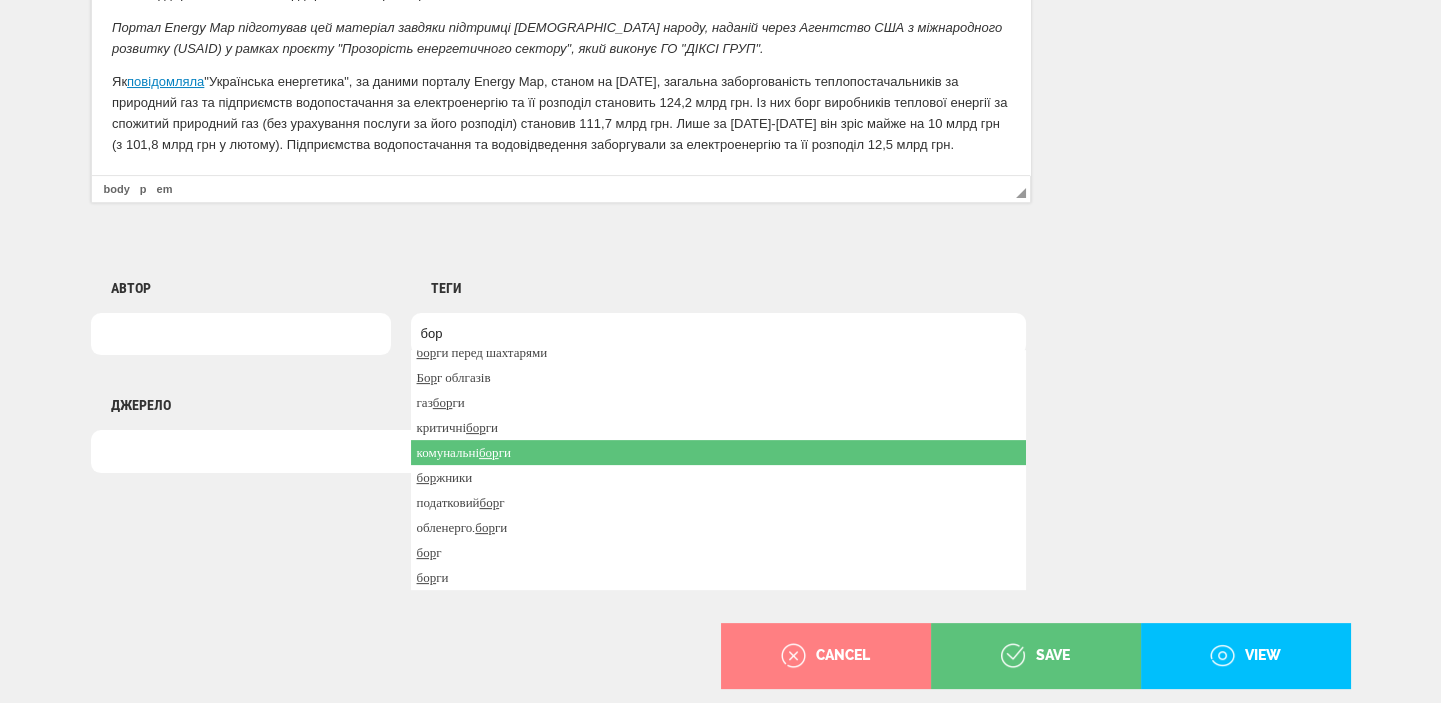 type on "бор" 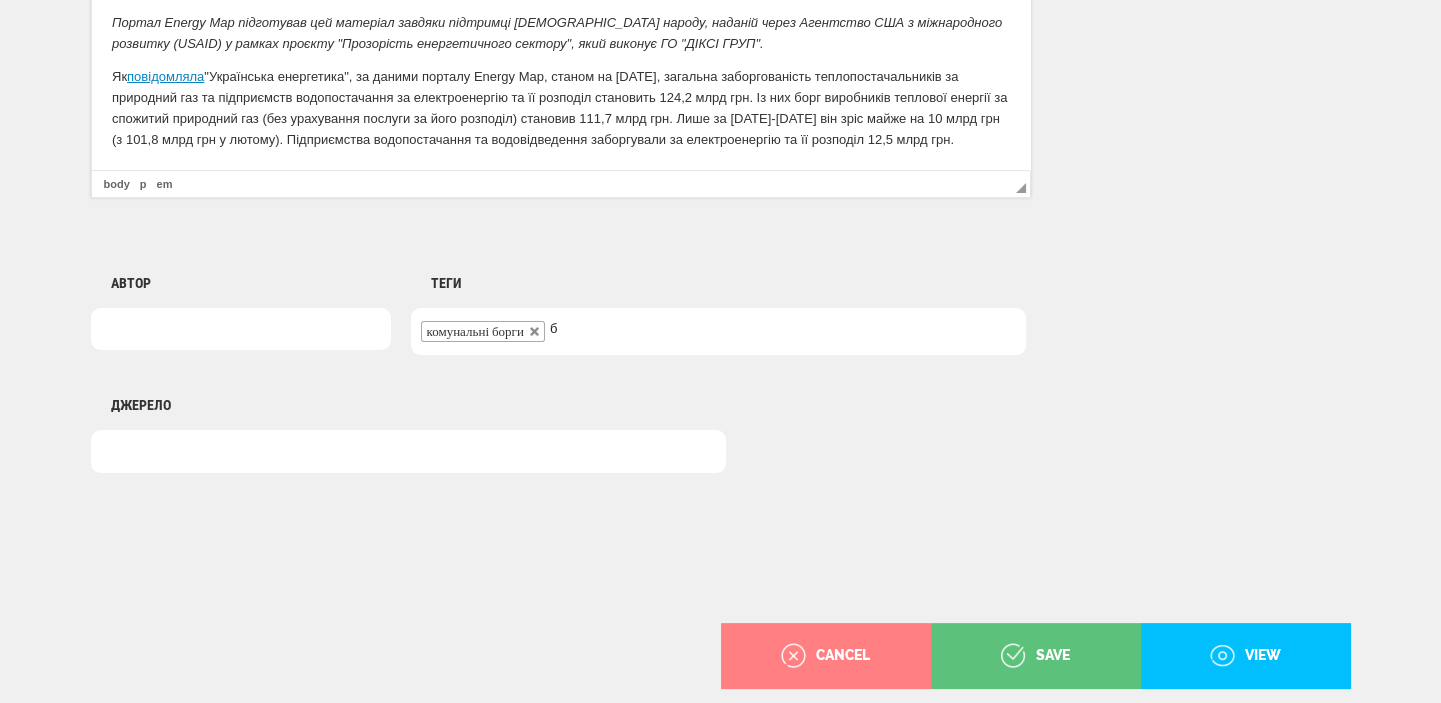 scroll, scrollTop: 0, scrollLeft: 0, axis: both 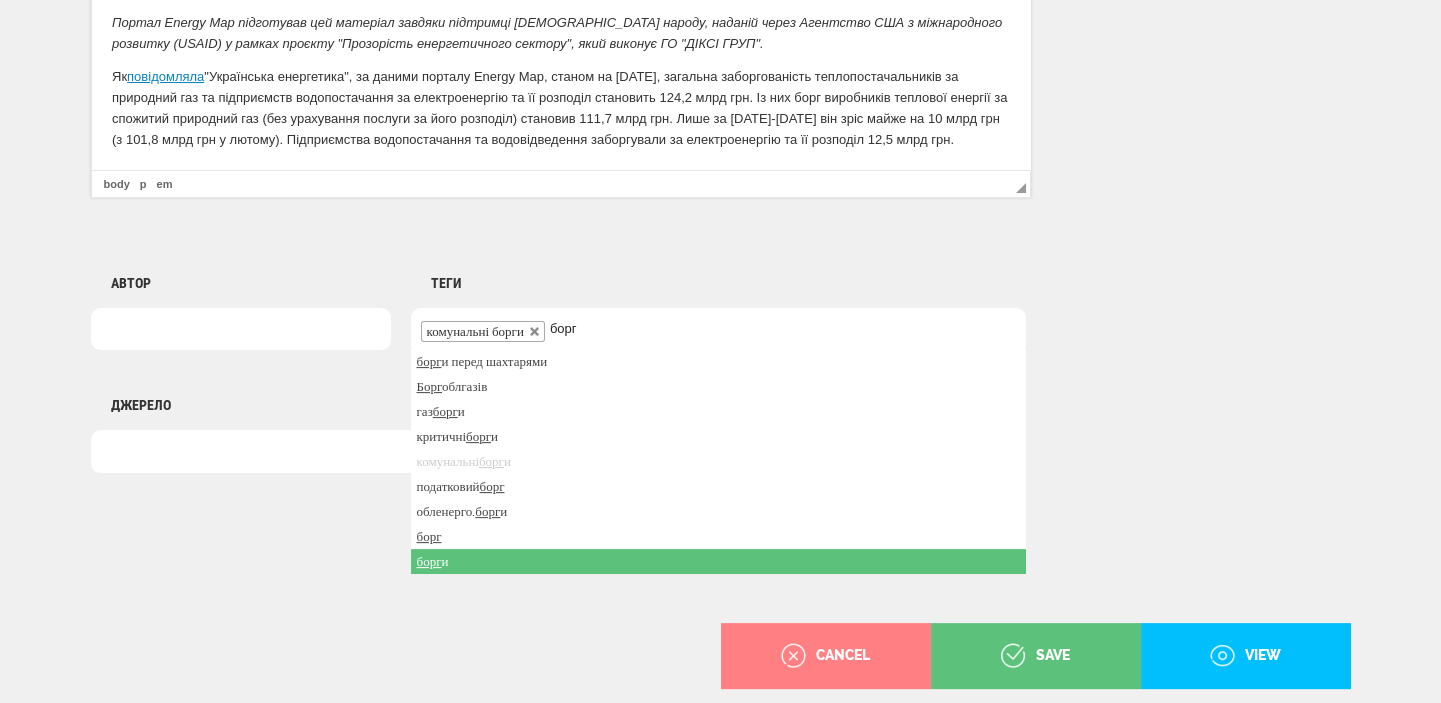 type on "борг" 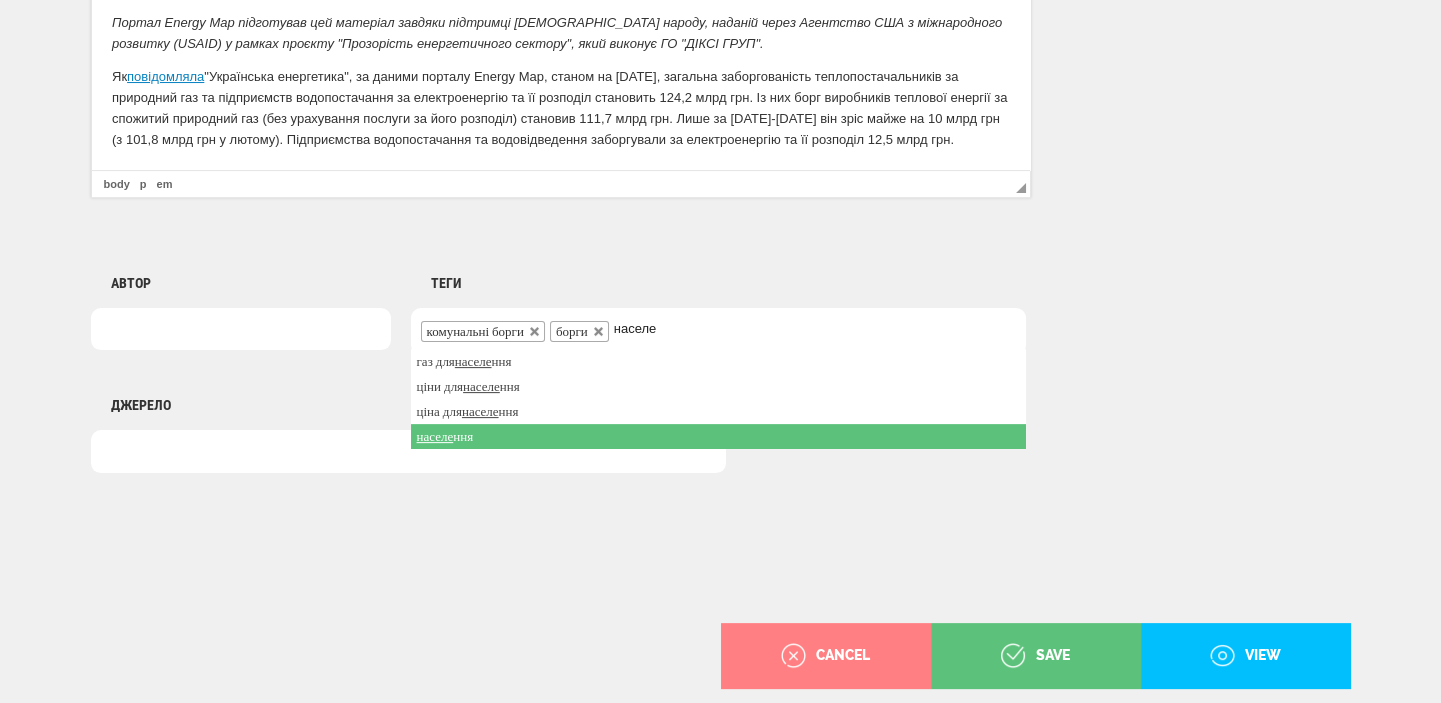 type on "населе" 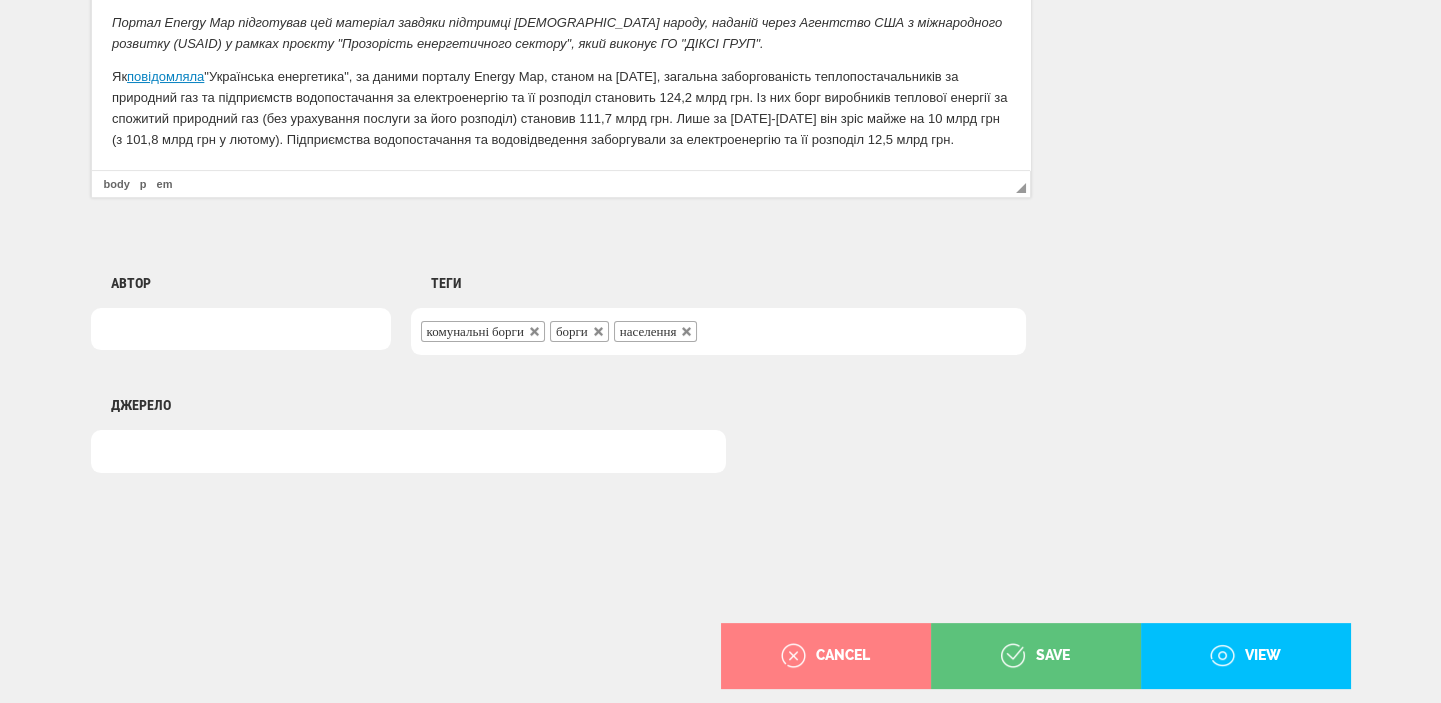 drag, startPoint x: 502, startPoint y: 437, endPoint x: 469, endPoint y: 517, distance: 86.53901 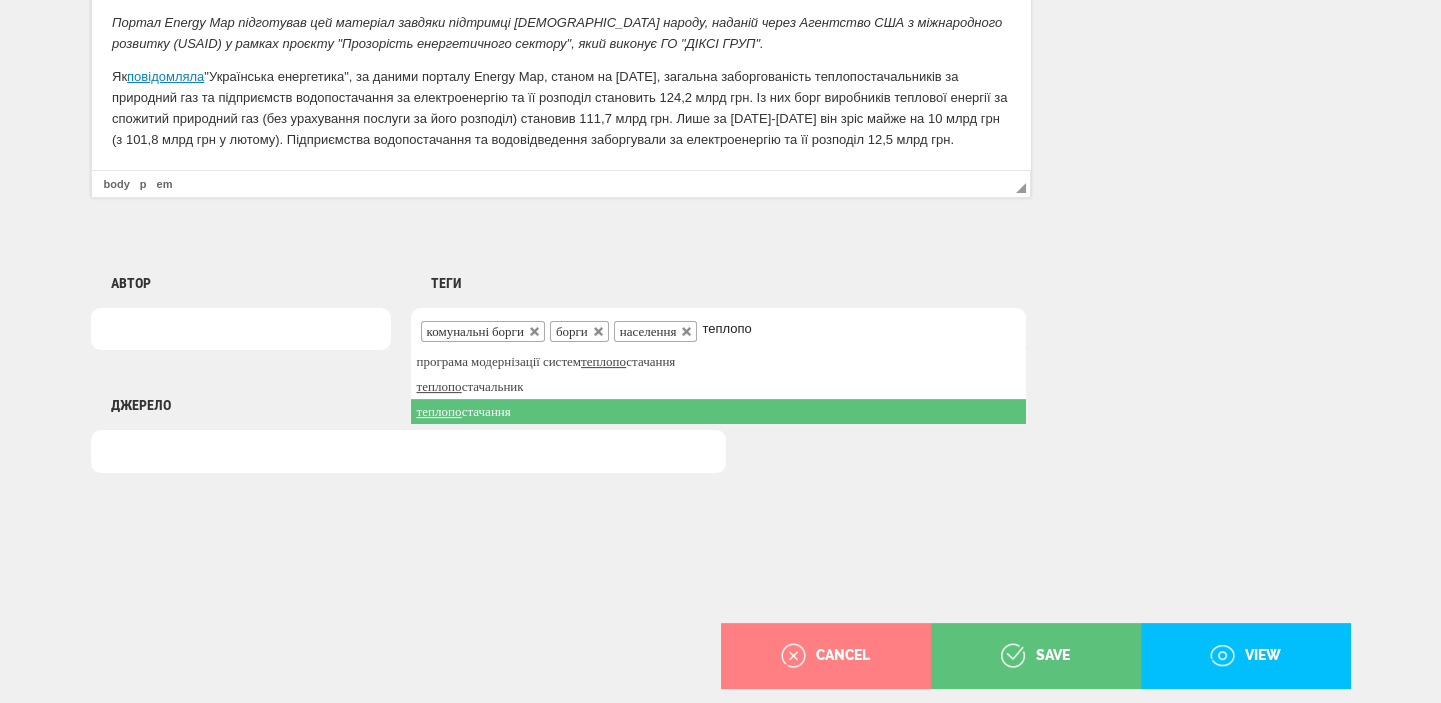 type on "теплопо" 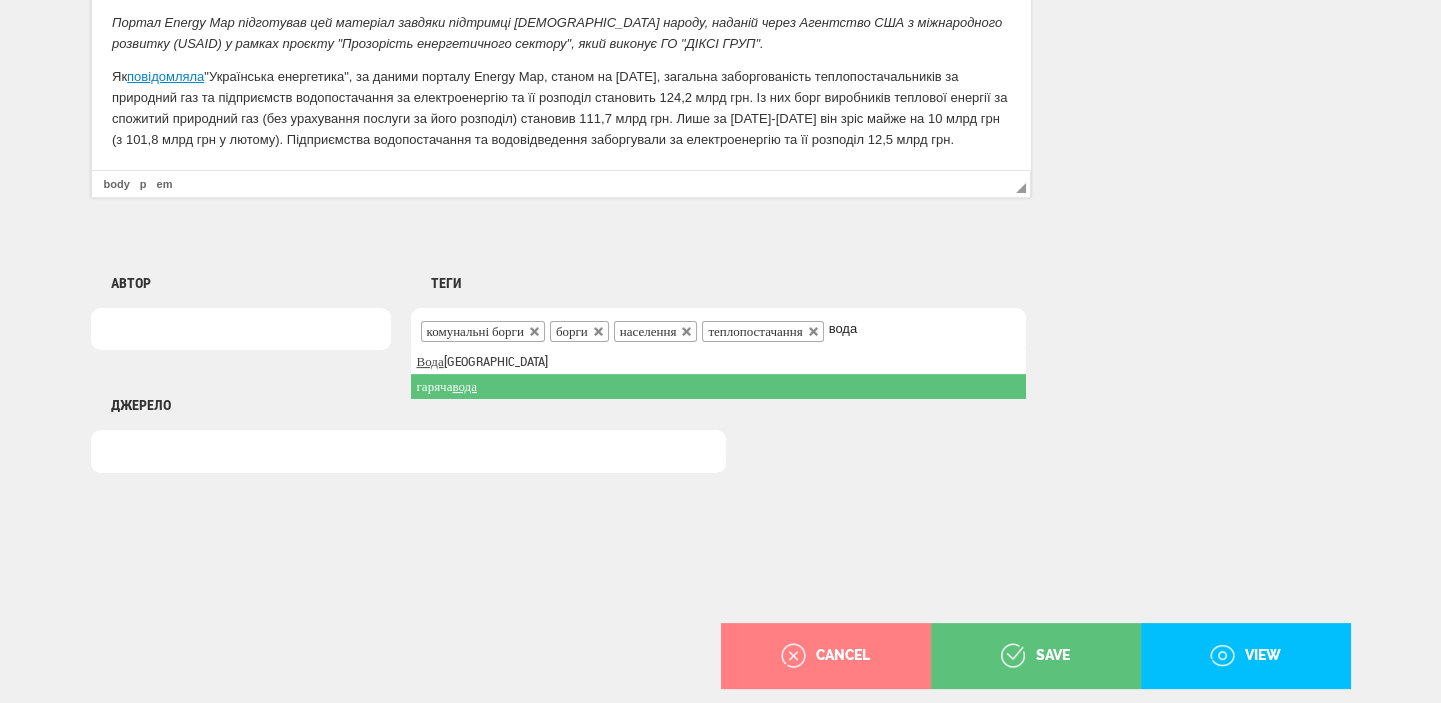 type on "вода" 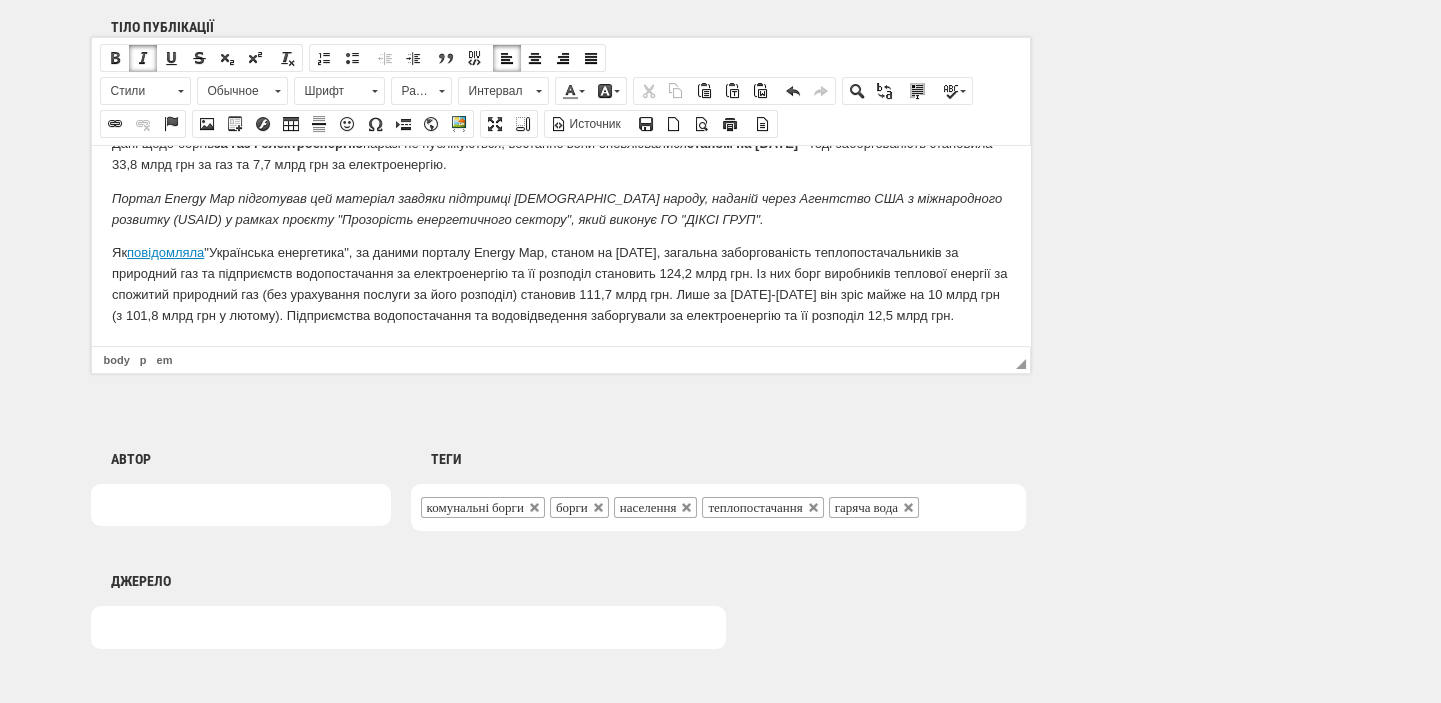 scroll, scrollTop: 1286, scrollLeft: 0, axis: vertical 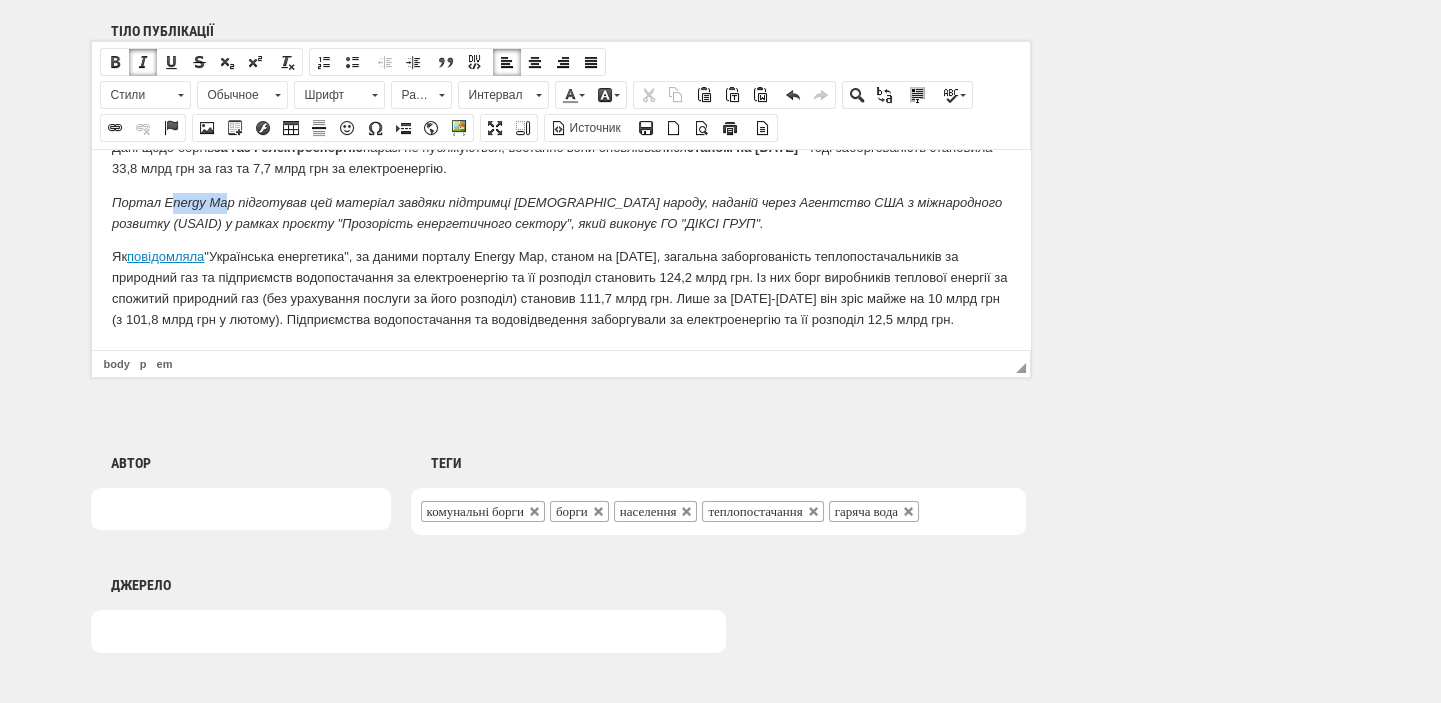 drag, startPoint x: 168, startPoint y: 174, endPoint x: 226, endPoint y: 173, distance: 58.00862 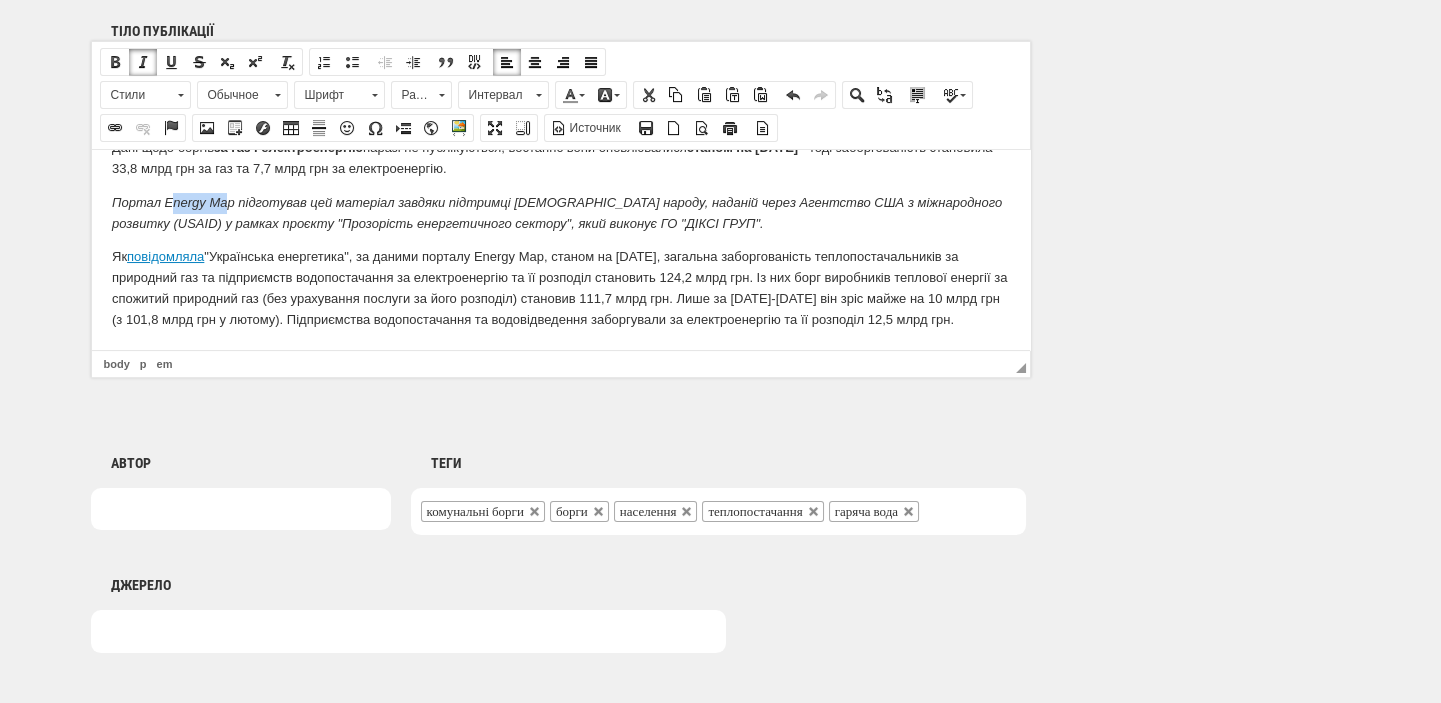 click on "Портал Energy Map підготував цей матеріал завдяки підтримці американського народу, наданій через Агентство США з міжнародного розвитку (USAID) у рамках проєкту "Прозорість енергетичного сектору", який виконує ГО "ДІКСІ ГРУП"." at bounding box center [556, 212] 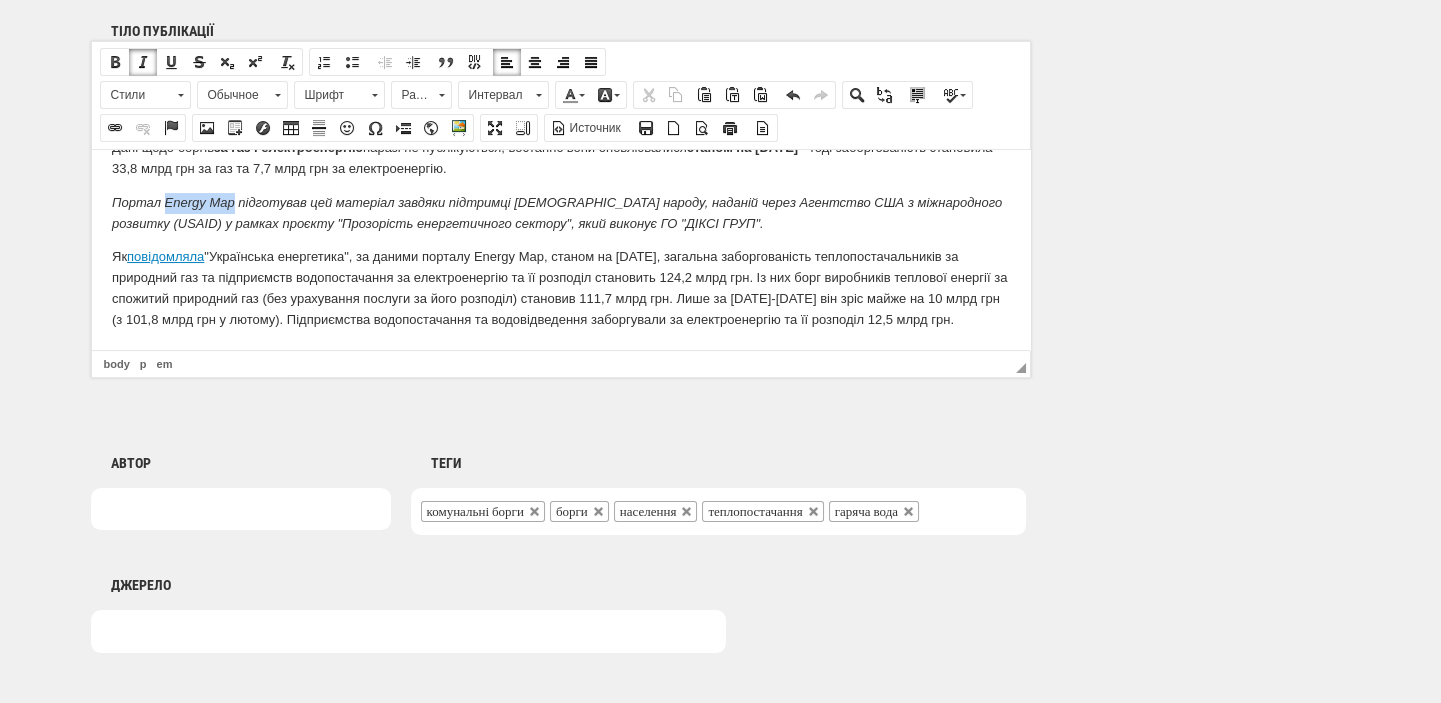 drag, startPoint x: 162, startPoint y: 177, endPoint x: 231, endPoint y: 183, distance: 69.260376 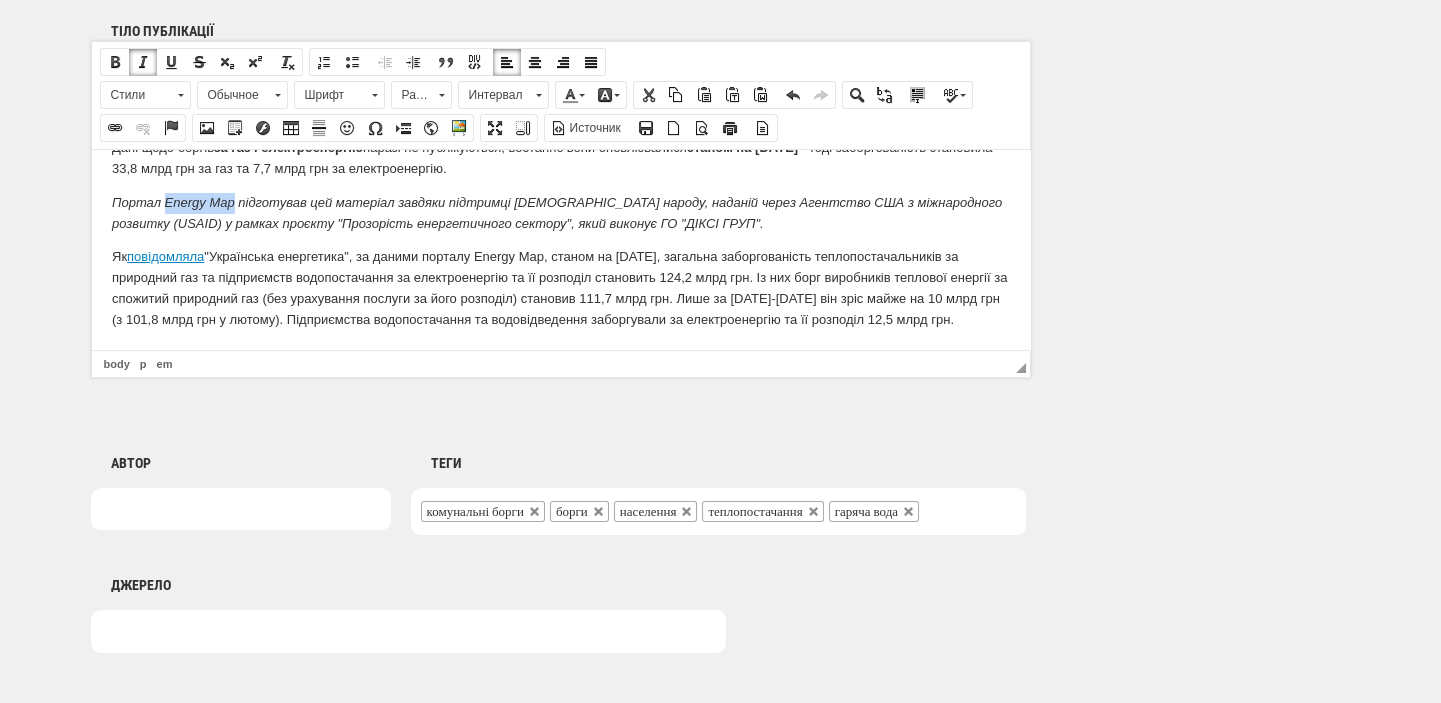 copy on "Energy Map" 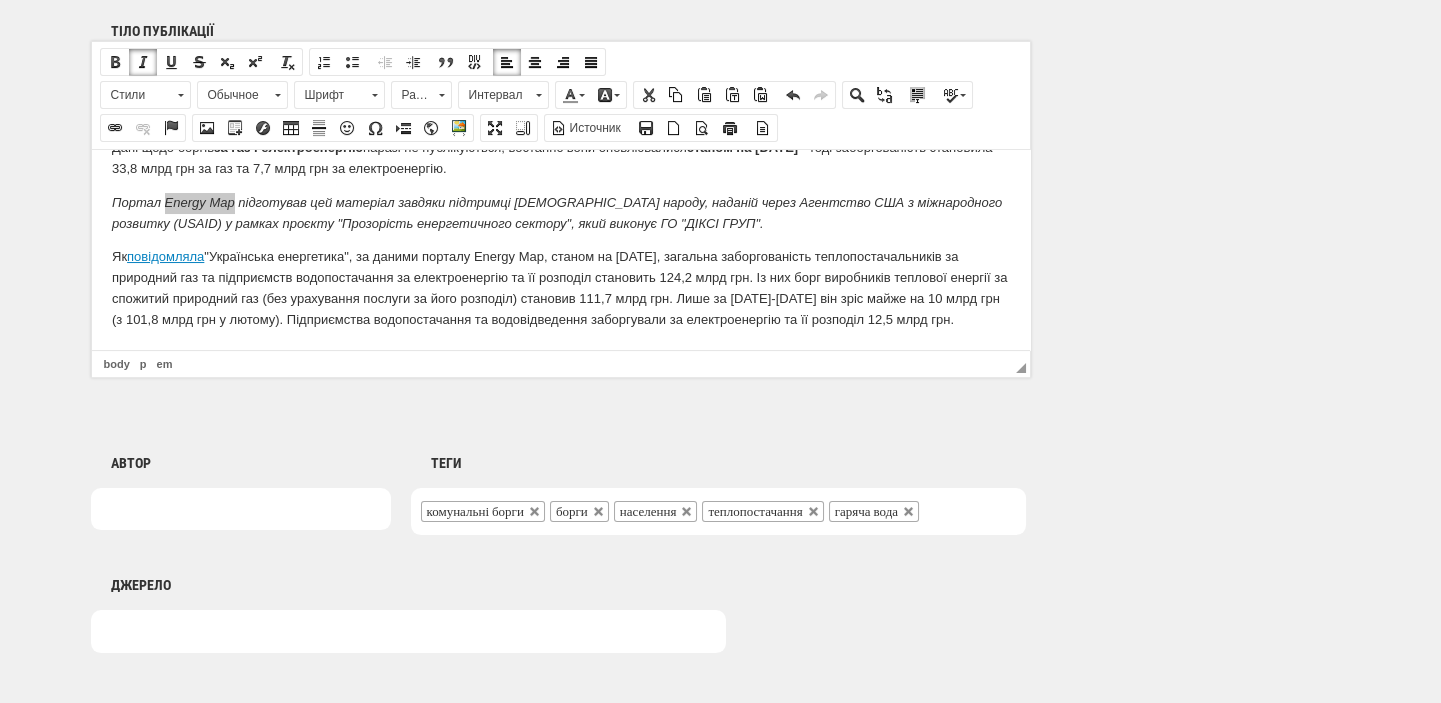 click at bounding box center (936, 509) 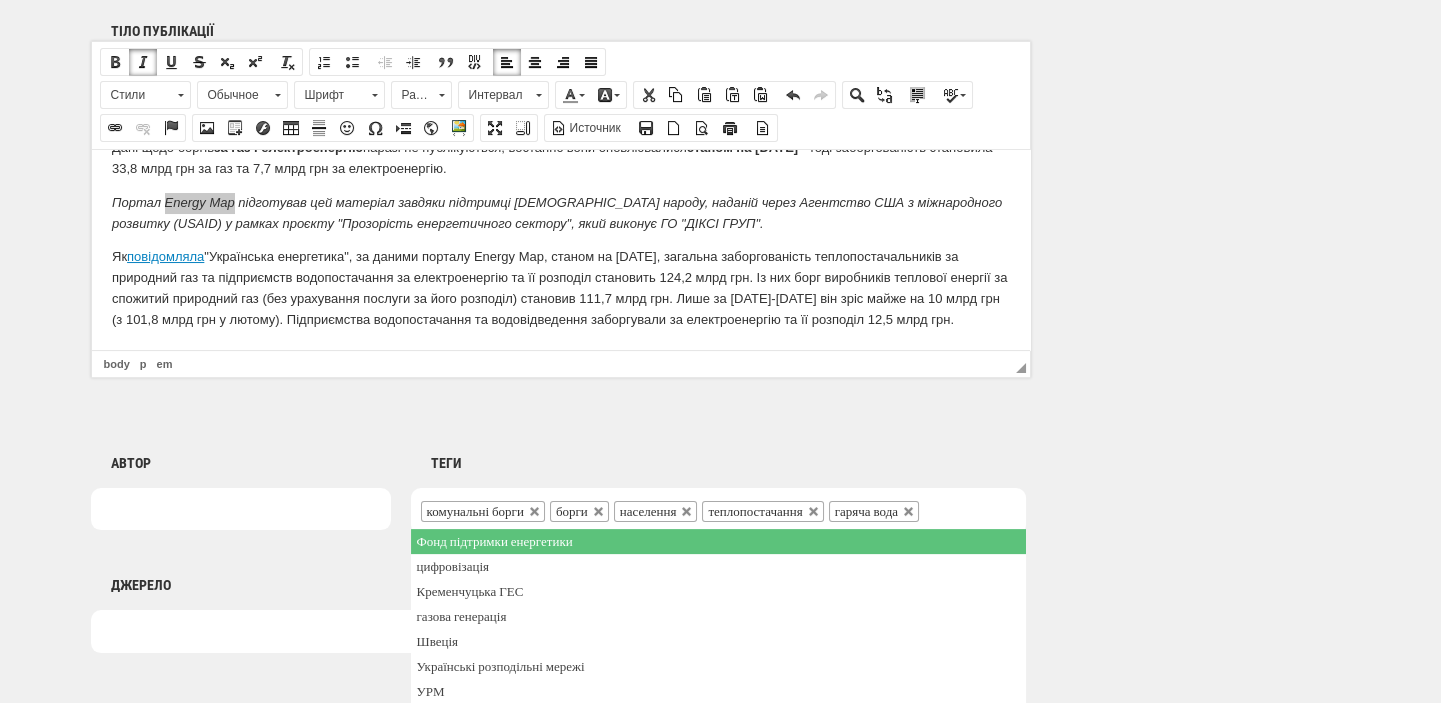 paste on "Energy Map" 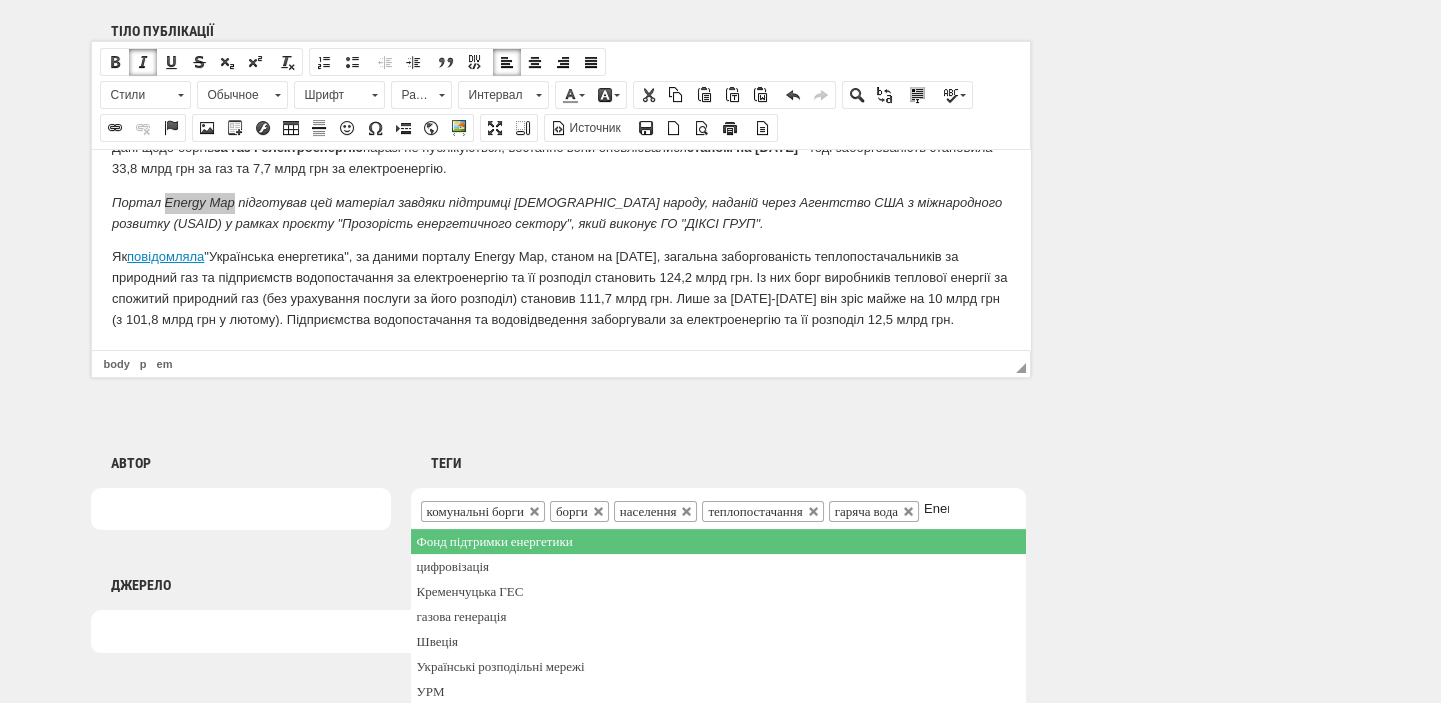 scroll, scrollTop: 0, scrollLeft: 0, axis: both 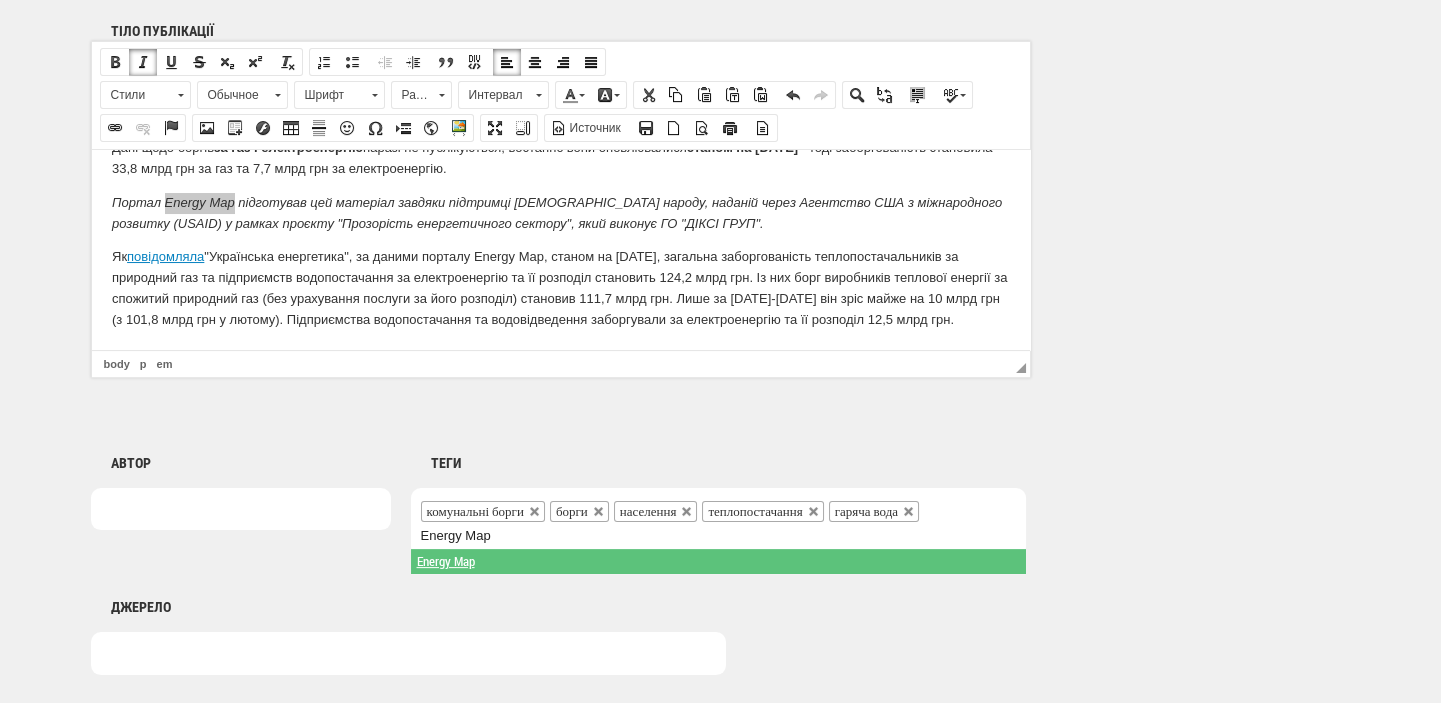 type on "Energy Map" 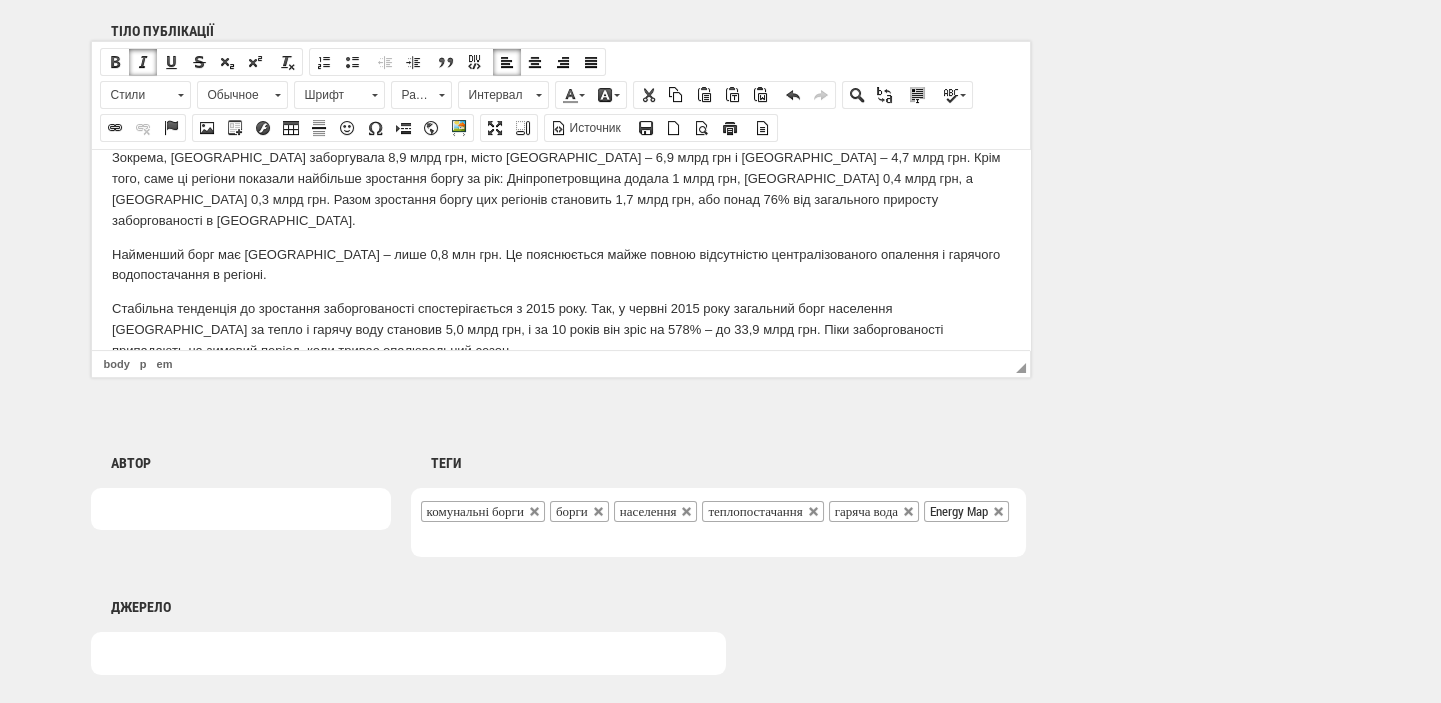 scroll, scrollTop: 0, scrollLeft: 0, axis: both 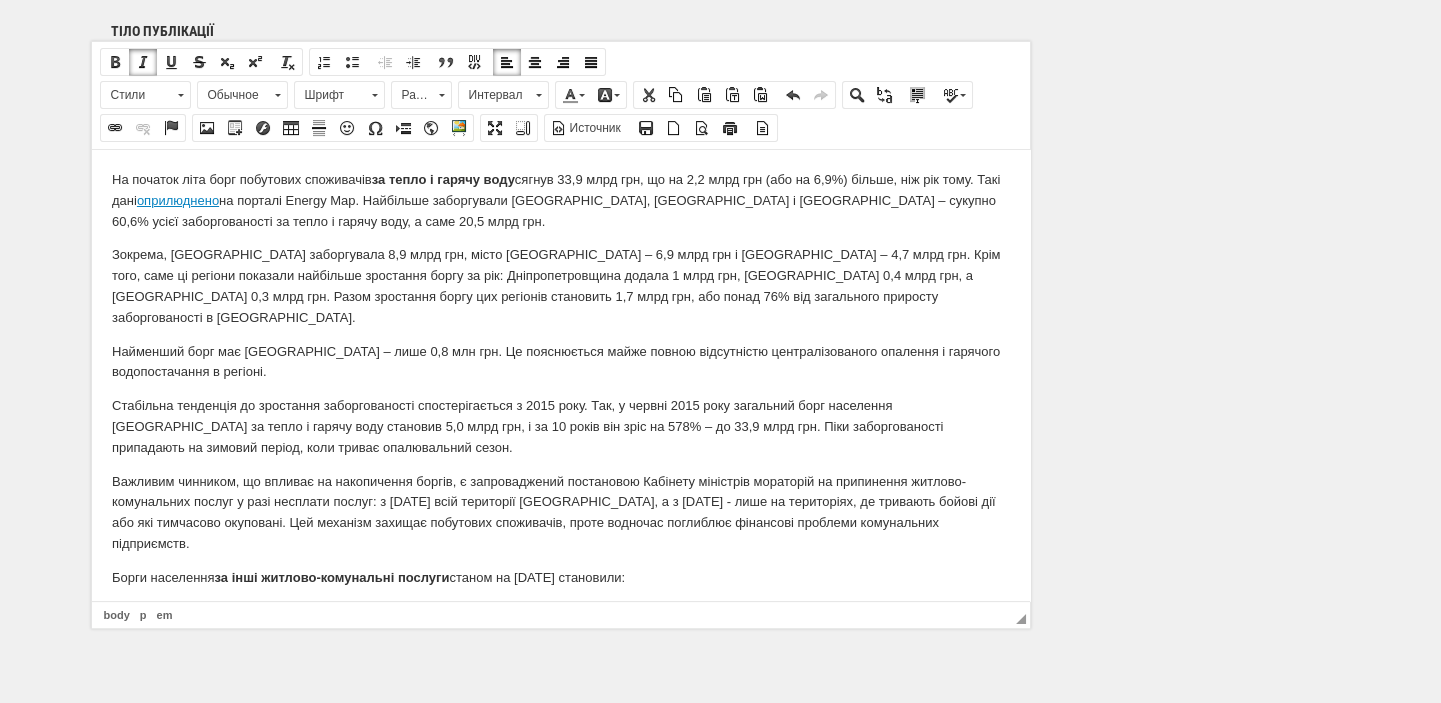 drag, startPoint x: 1022, startPoint y: 400, endPoint x: 1054, endPoint y: 628, distance: 230.23466 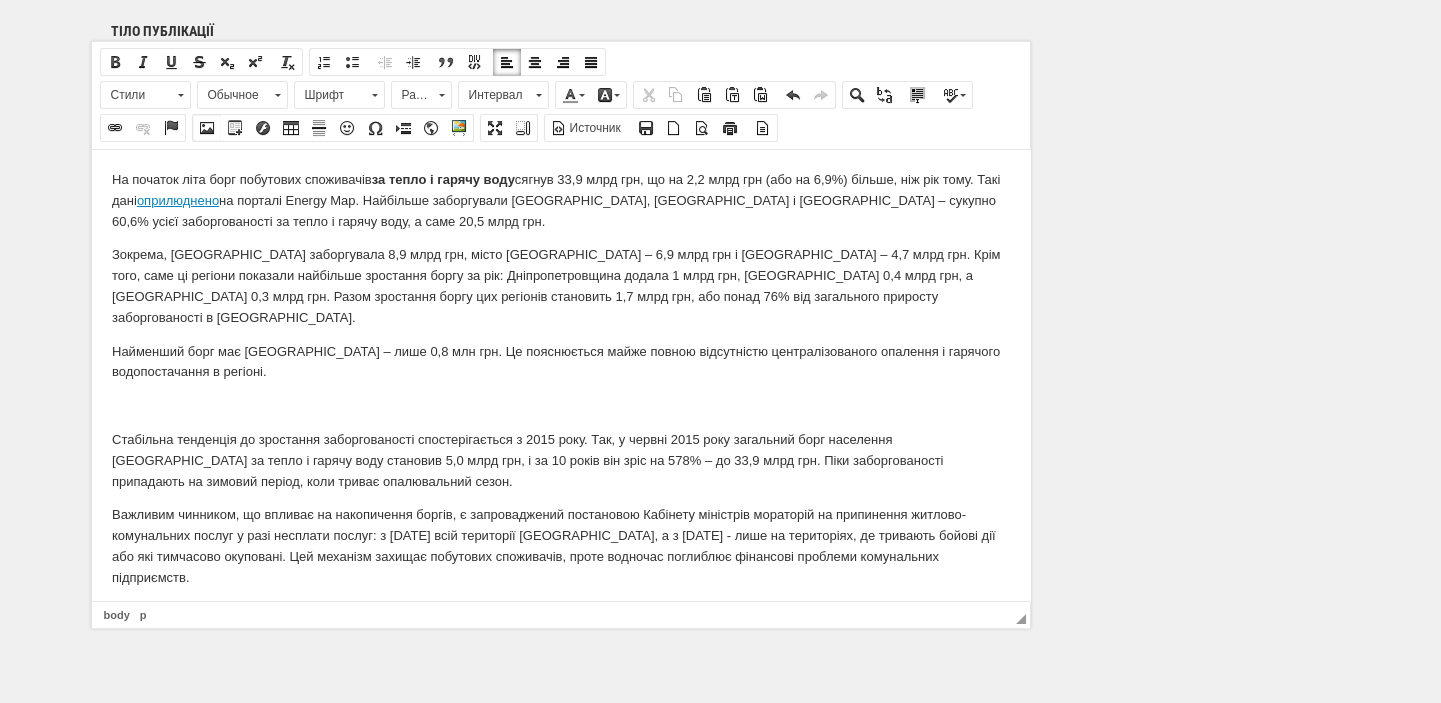 click at bounding box center [207, 128] 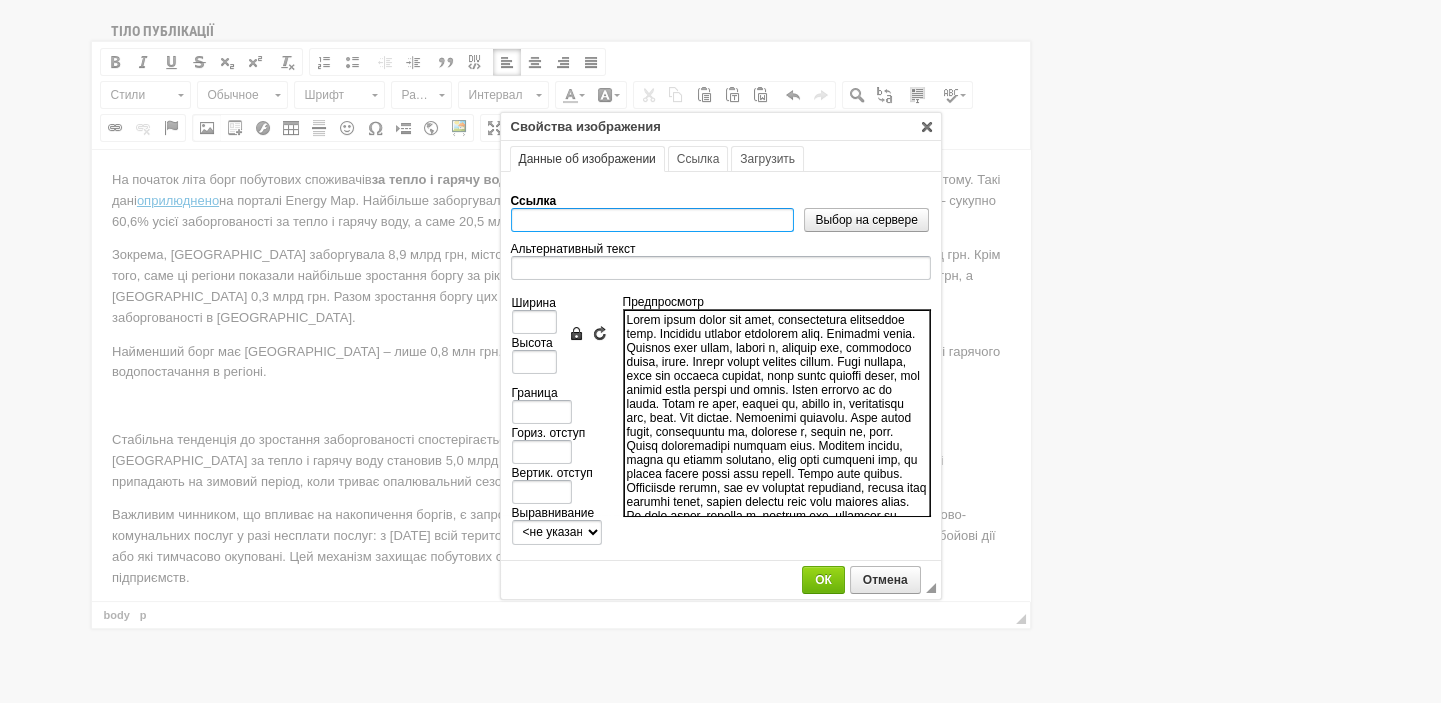 scroll, scrollTop: 0, scrollLeft: 0, axis: both 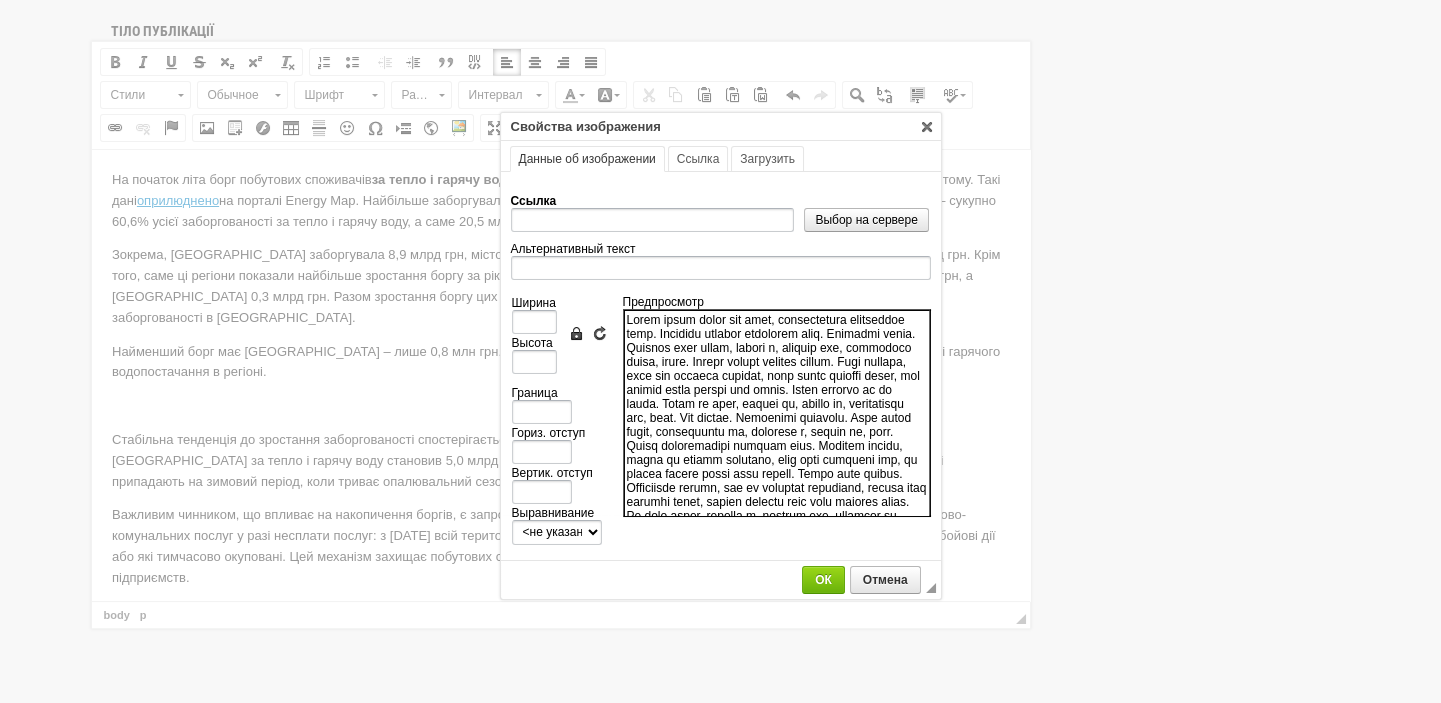 click on "Загрузить" at bounding box center [767, 159] 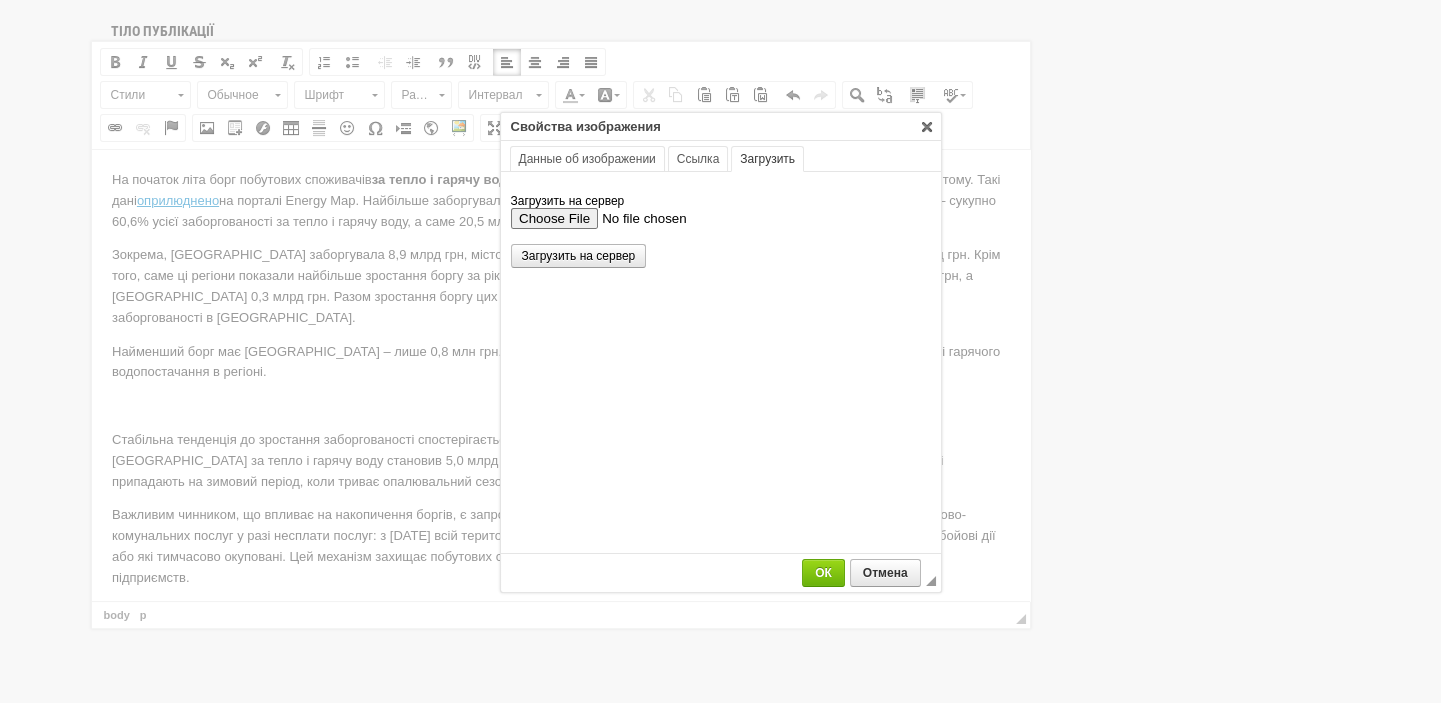 click on "Загрузить на сервер" at bounding box center [720, 217] 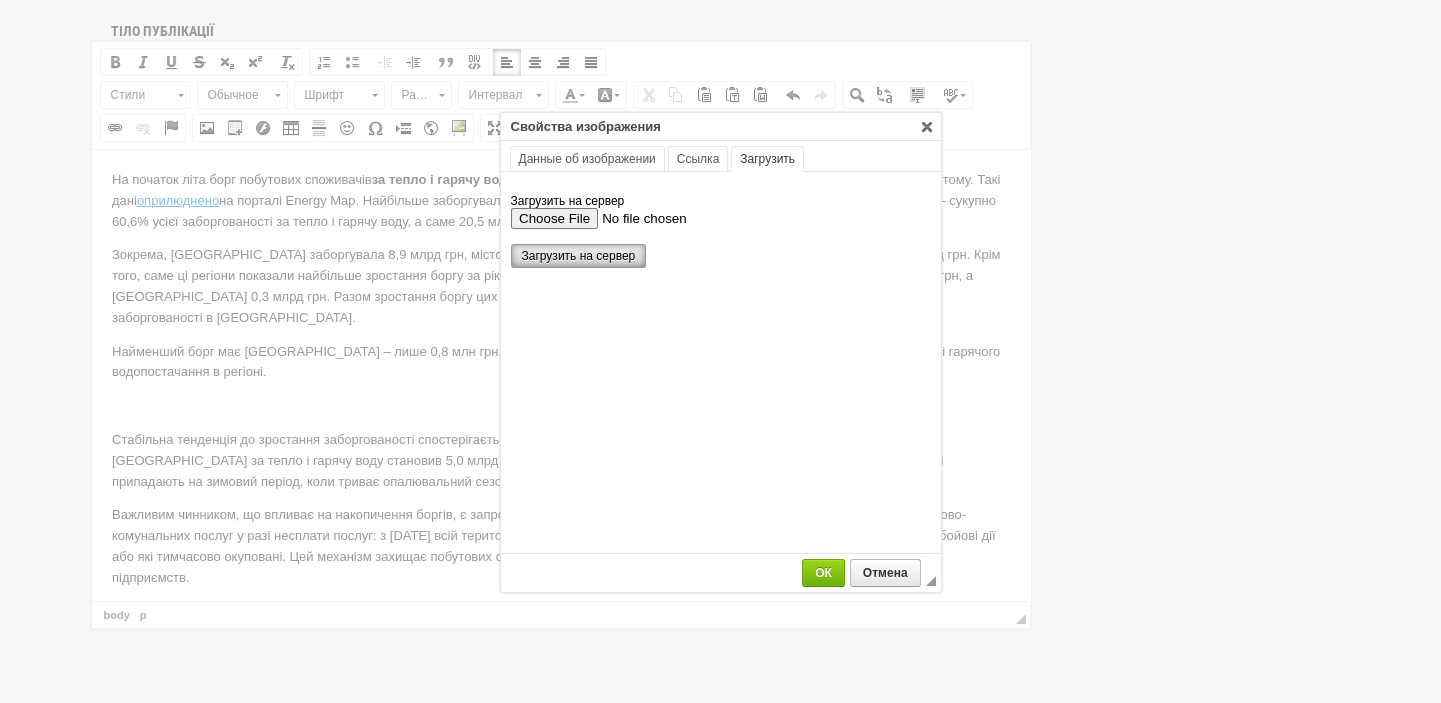 click on "Загрузить на сервер" at bounding box center (579, 256) 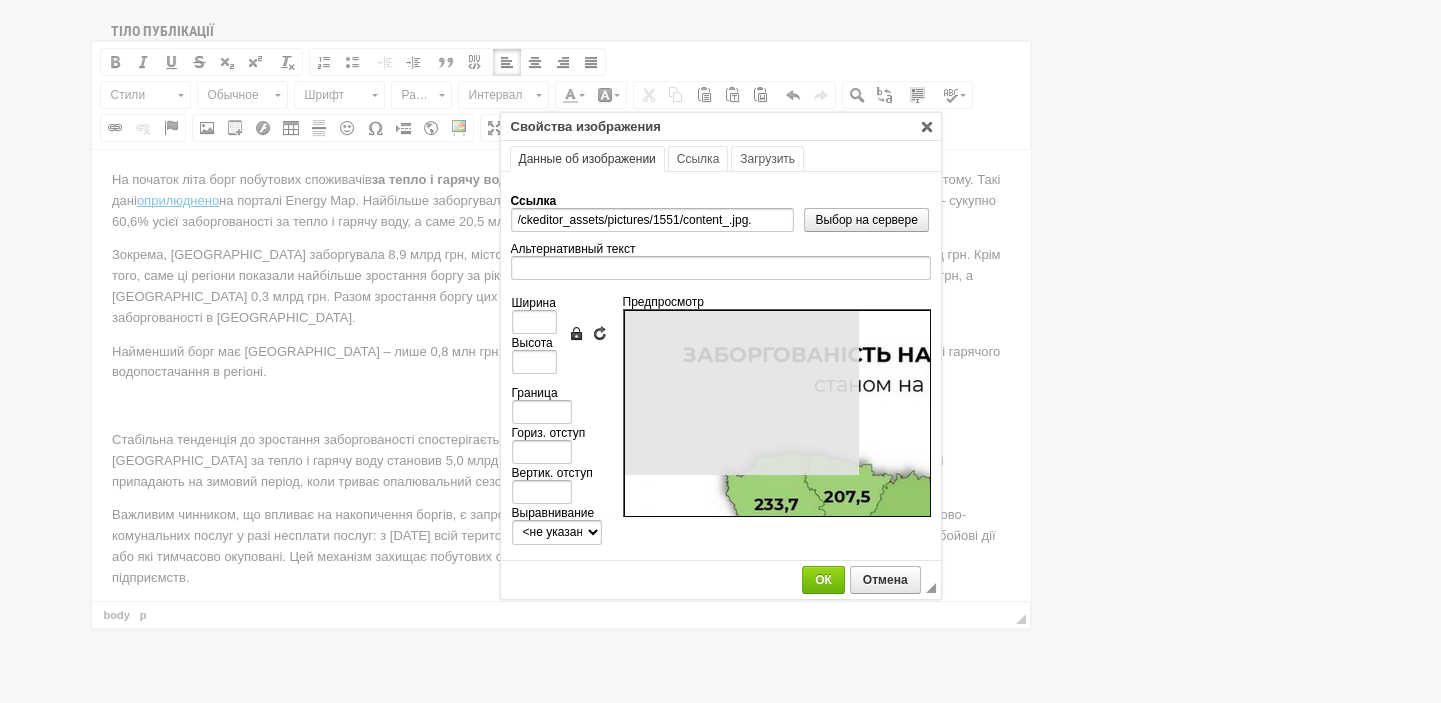 type on "800" 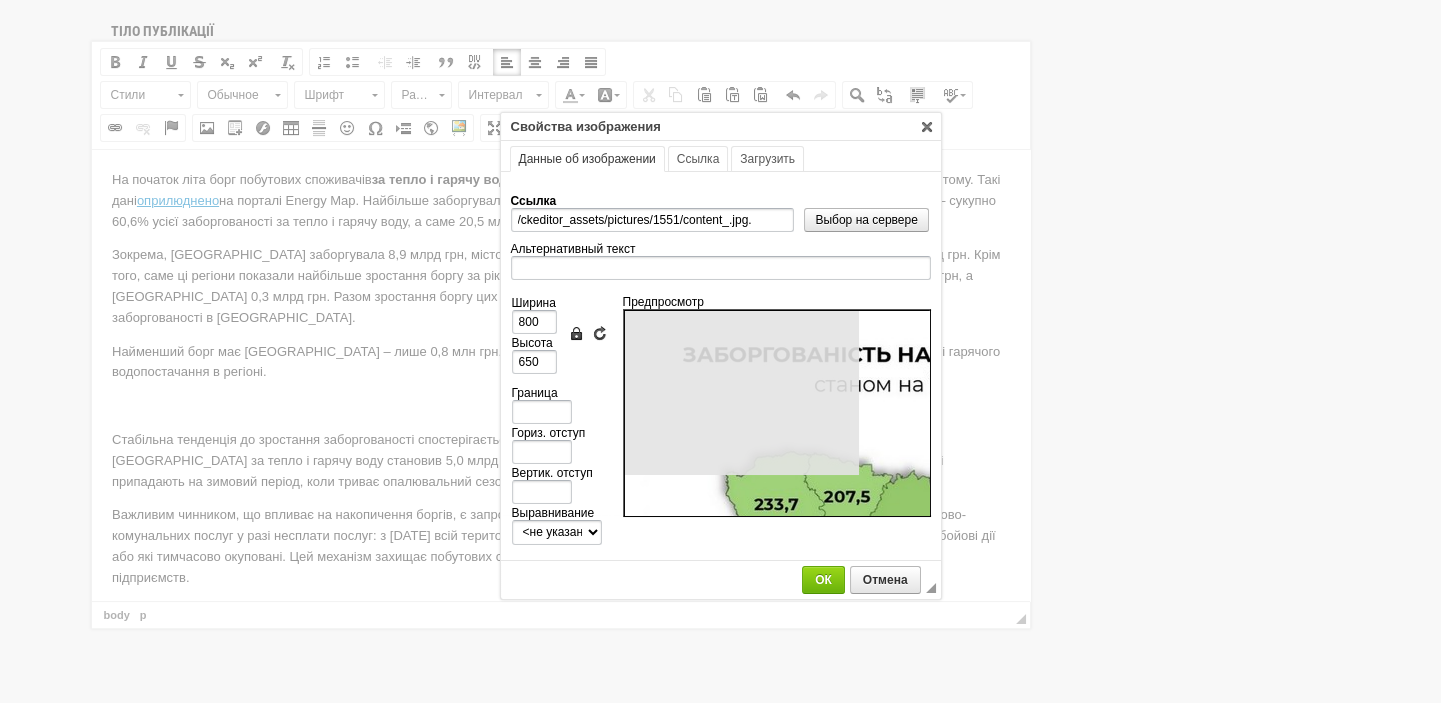 scroll, scrollTop: 0, scrollLeft: 0, axis: both 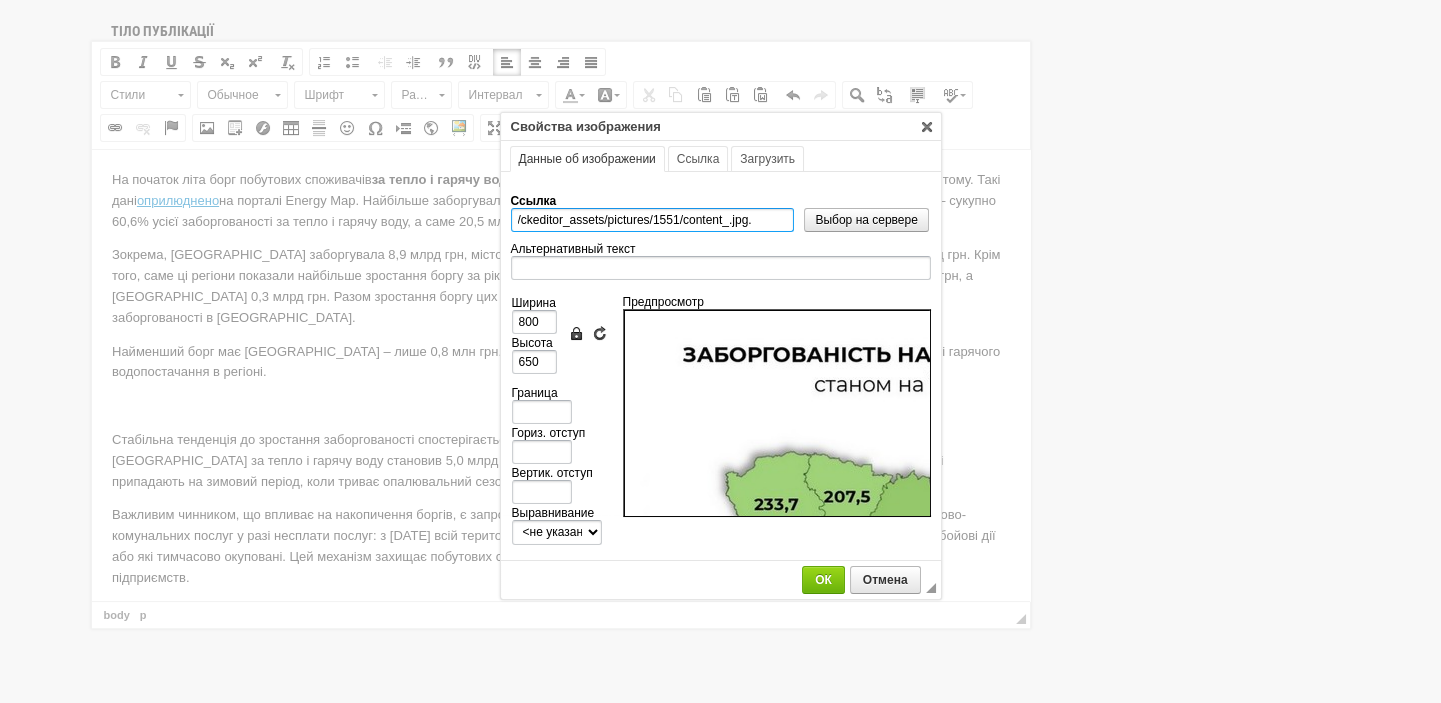 drag, startPoint x: 764, startPoint y: 213, endPoint x: 484, endPoint y: 217, distance: 280.02856 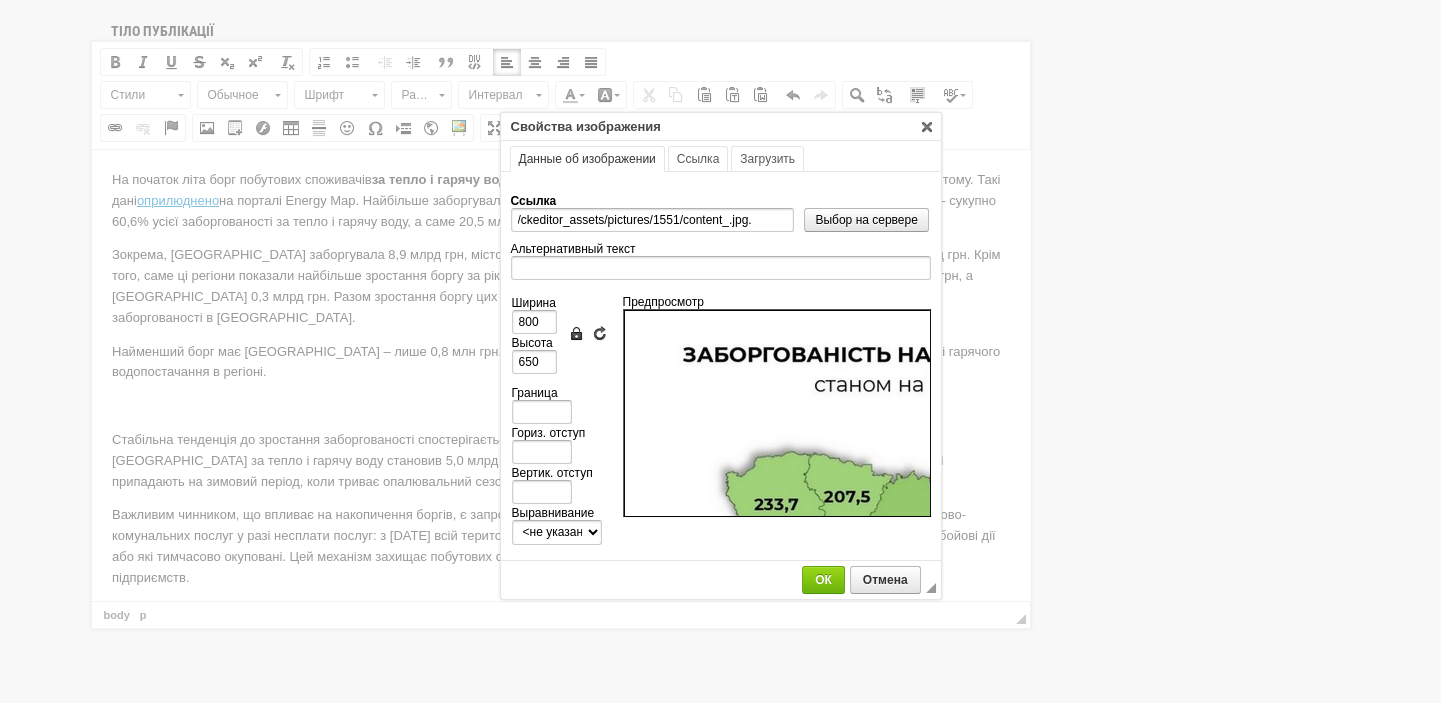 click on "Ссылка" at bounding box center (698, 159) 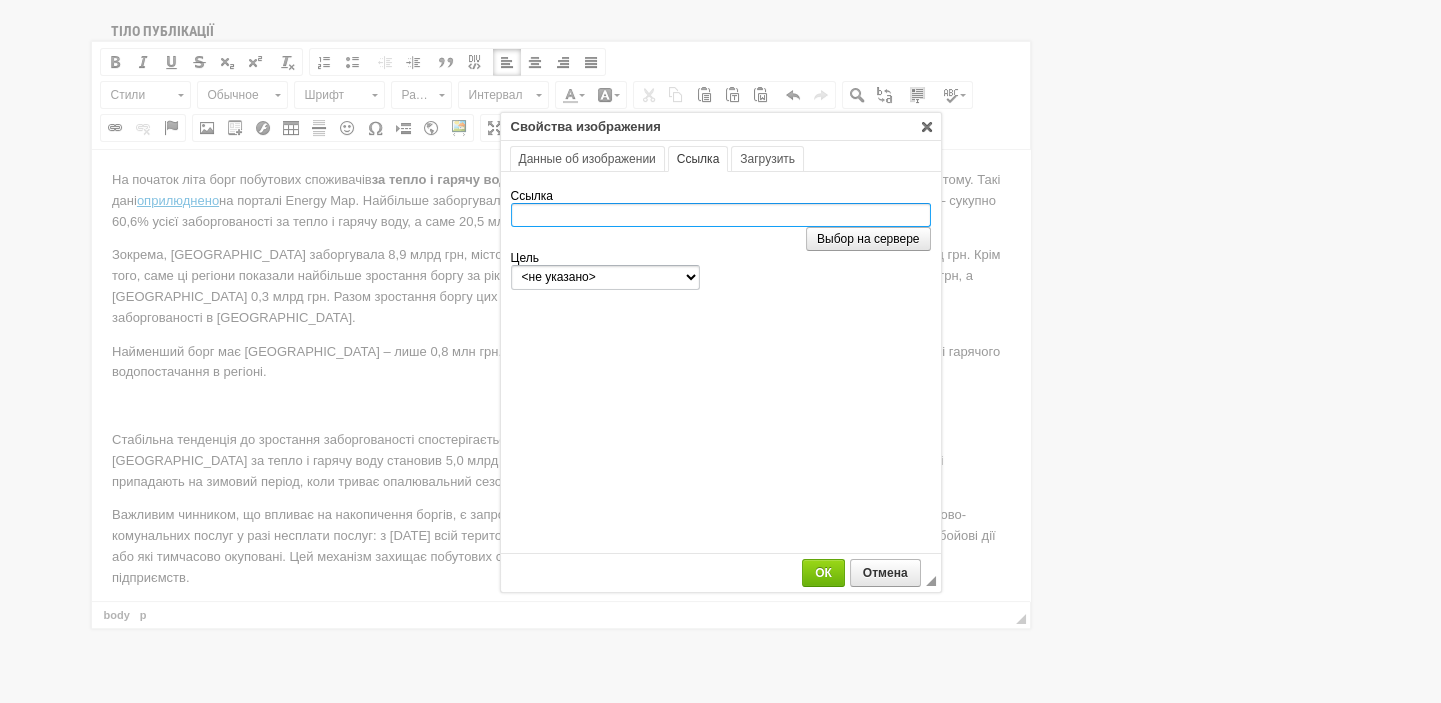 click on "Ссылка" at bounding box center [721, 215] 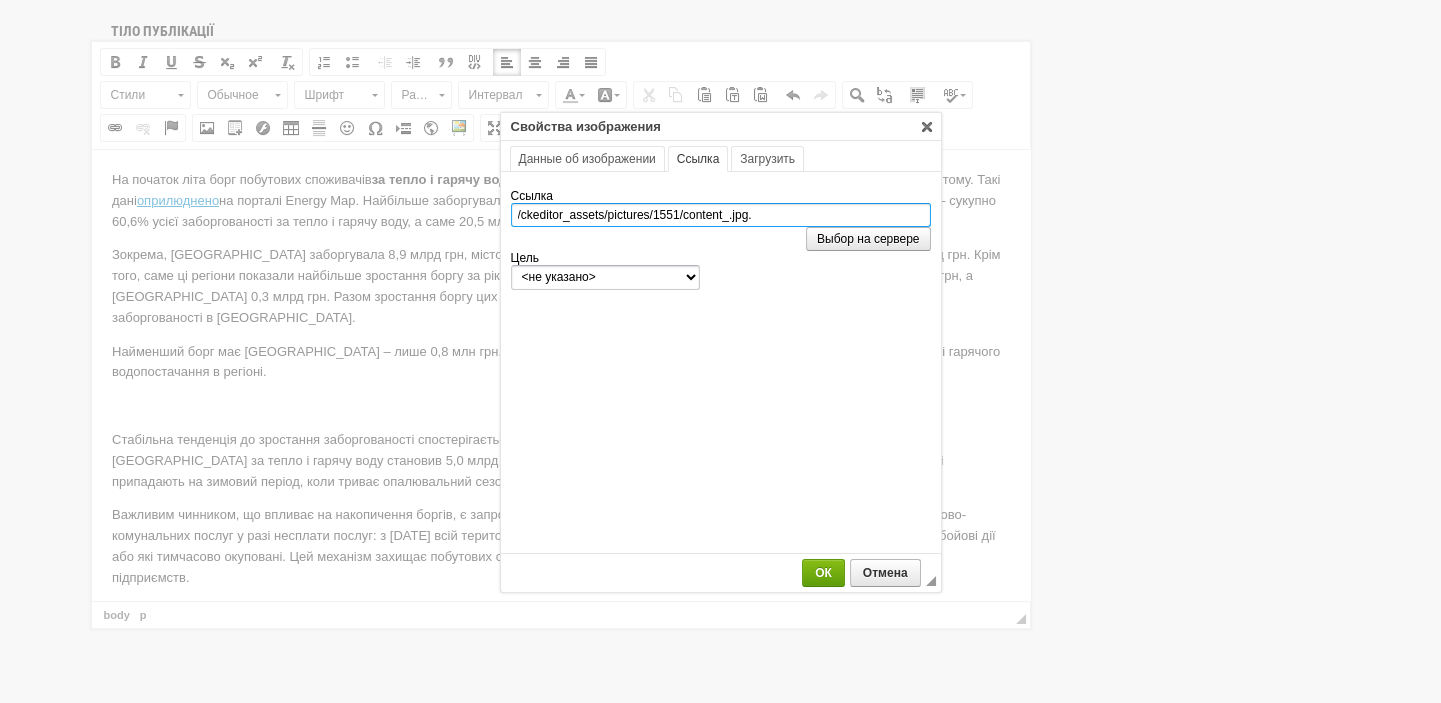 type on "/ckeditor_assets/pictures/1551/content_.jpg." 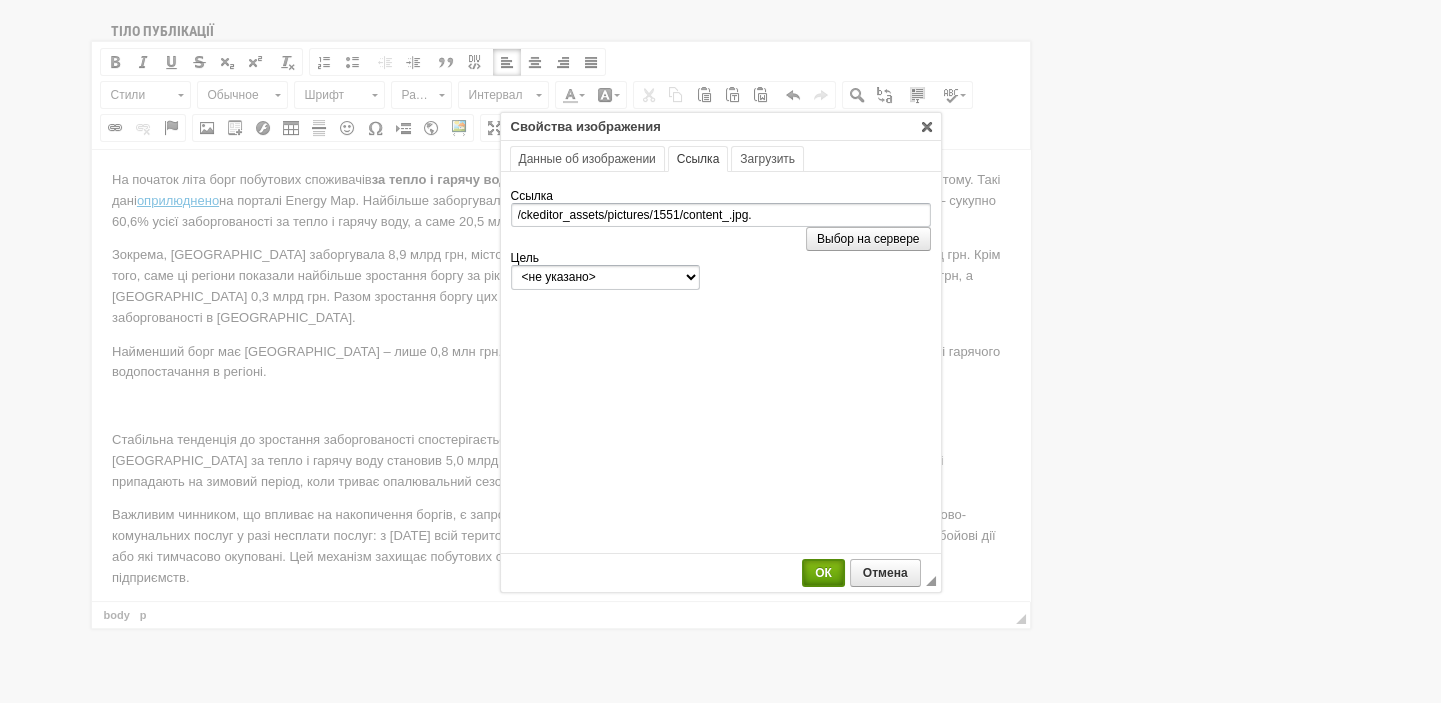 click on "ОК" at bounding box center [823, 573] 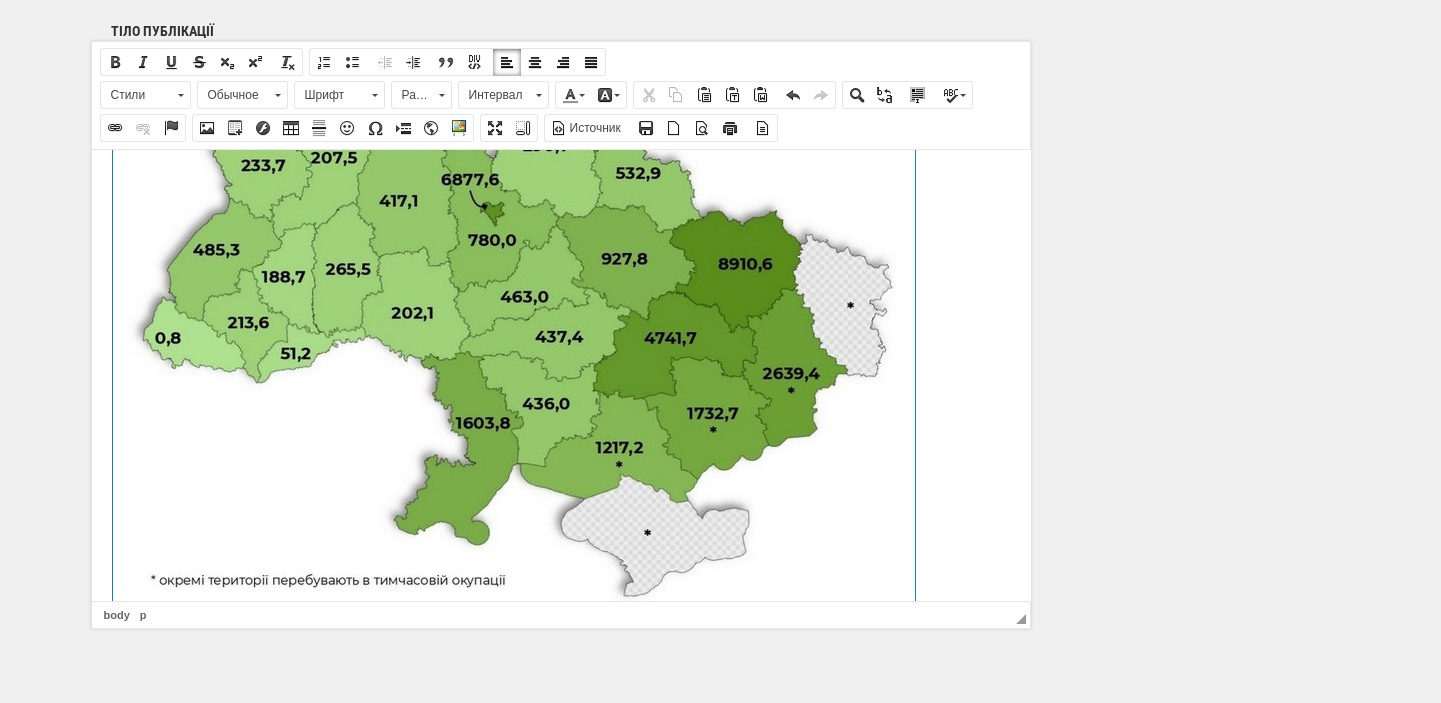 scroll, scrollTop: 636, scrollLeft: 0, axis: vertical 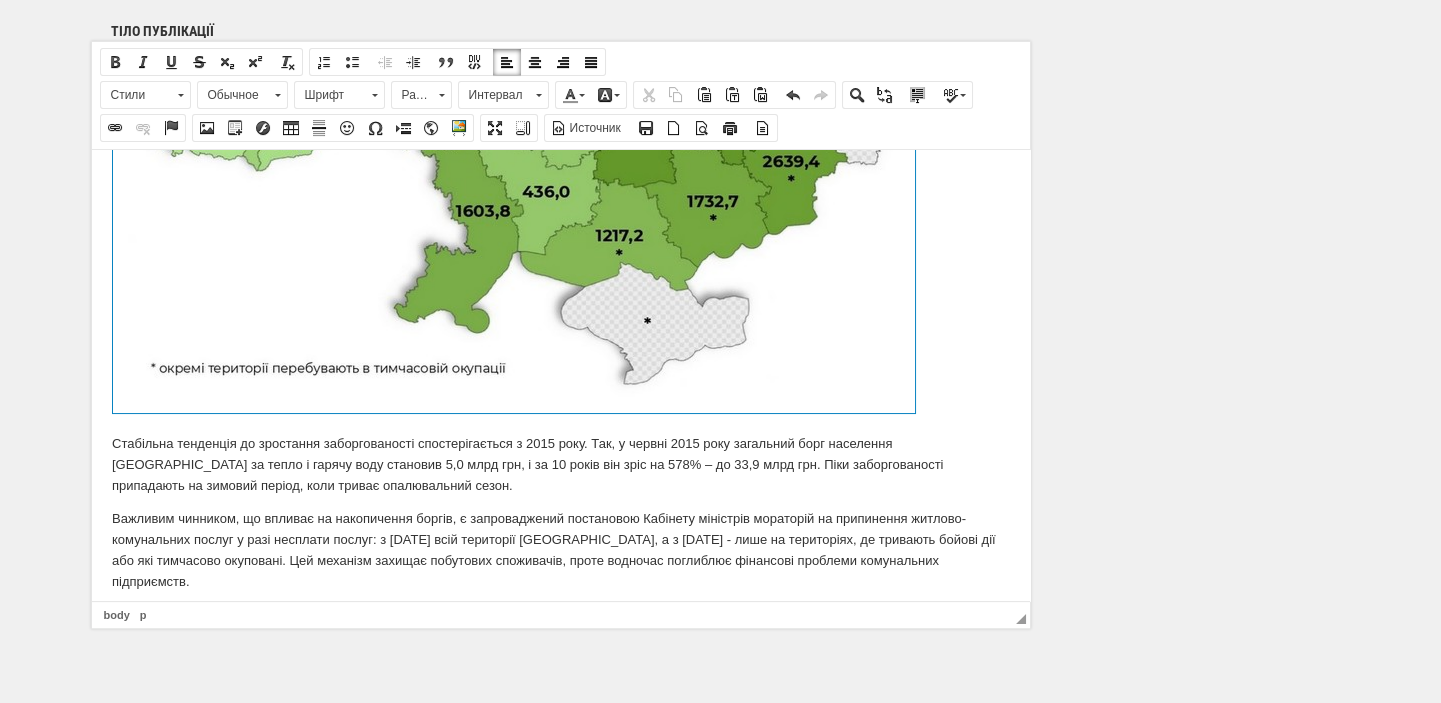 click on "На початок літа борг побутових споживачів  за тепло і гарячу воду  сягнув 33,9 млрд грн, що на 2,2 млрд грн (або на 6,9%) більше, ніж рік тому. Такі дані  оприлюднено  на порталі Energy Map. Найбільше заборгували Харківщина, Київ і Дніпропетровщина – сукупно 60,6% усієї заборгованості за тепло і гарячу воду, а саме 20,5 млрд грн. Найменший борг має Закарпатська область – лише 0,8 млн грн. Це пояснюється майже повною відсутністю централізованого опалення і гарячого водопостачання в регіоні. ​​​​​​​ Борги населення  за інші житлово-комунальні послуги Дані щодо боргів  Як" at bounding box center (560, 209) 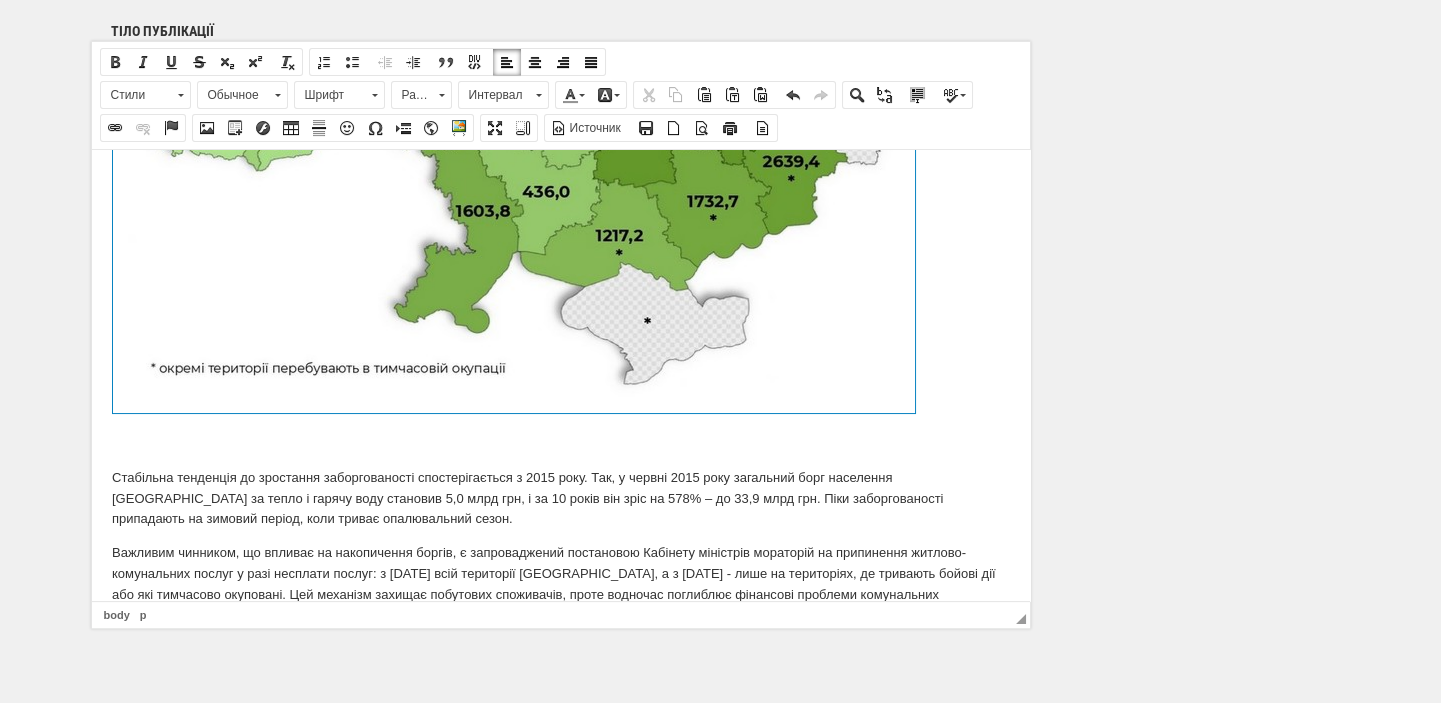 scroll, scrollTop: 848, scrollLeft: 0, axis: vertical 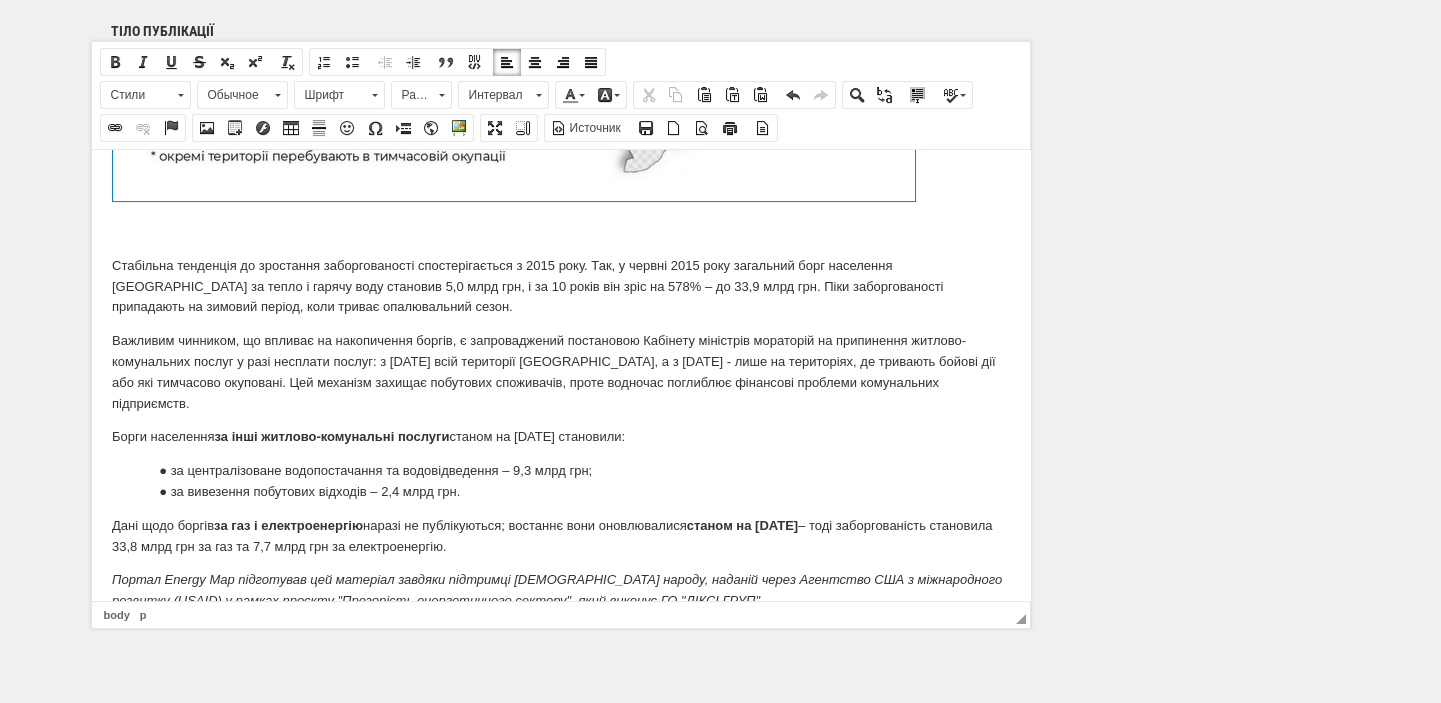 click at bounding box center [560, 231] 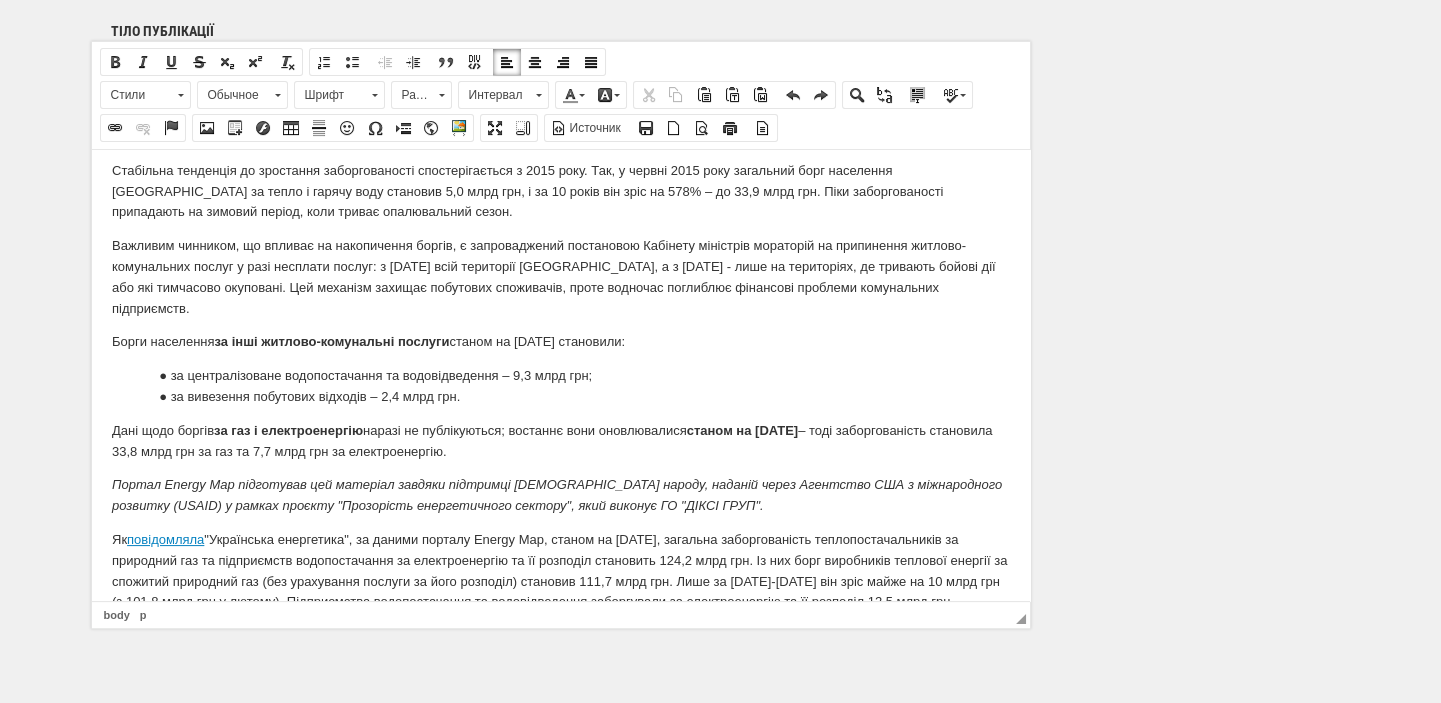scroll, scrollTop: 974, scrollLeft: 0, axis: vertical 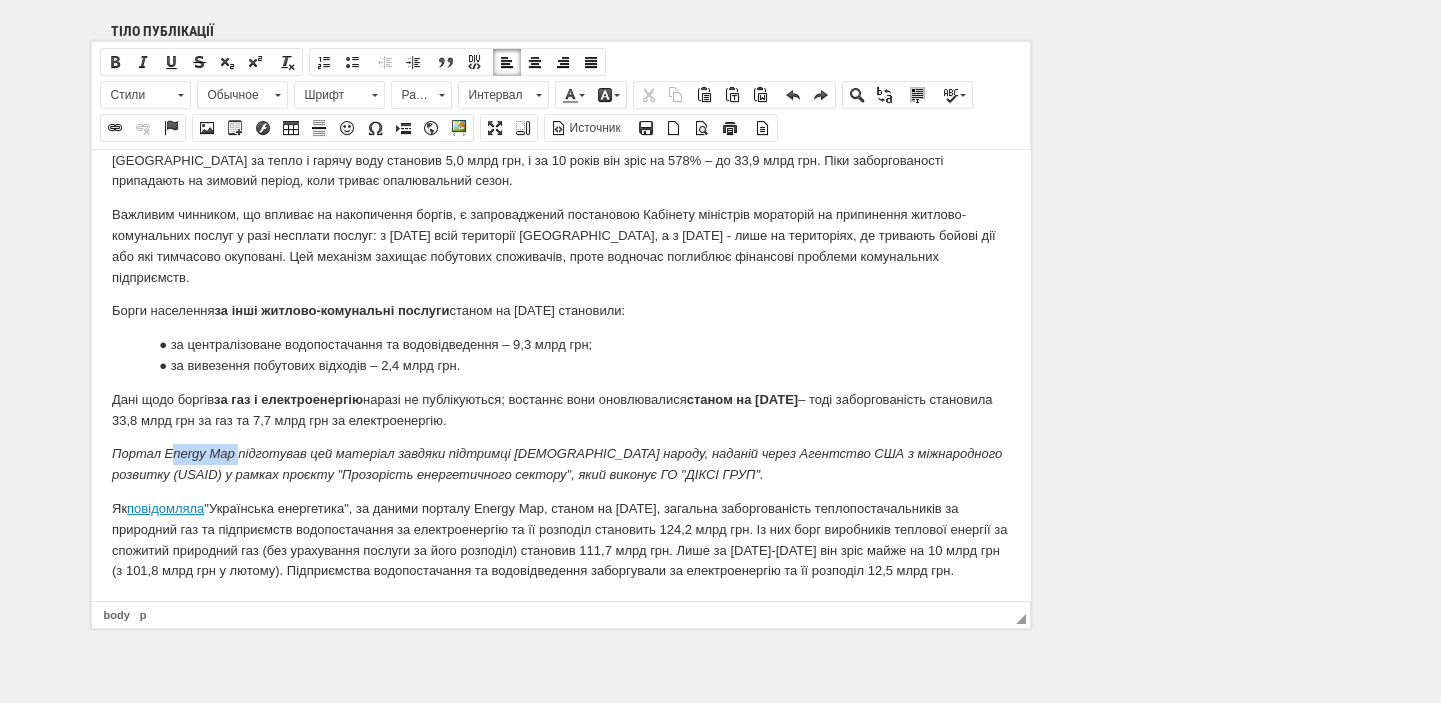 drag, startPoint x: 167, startPoint y: 434, endPoint x: 236, endPoint y: 431, distance: 69.065186 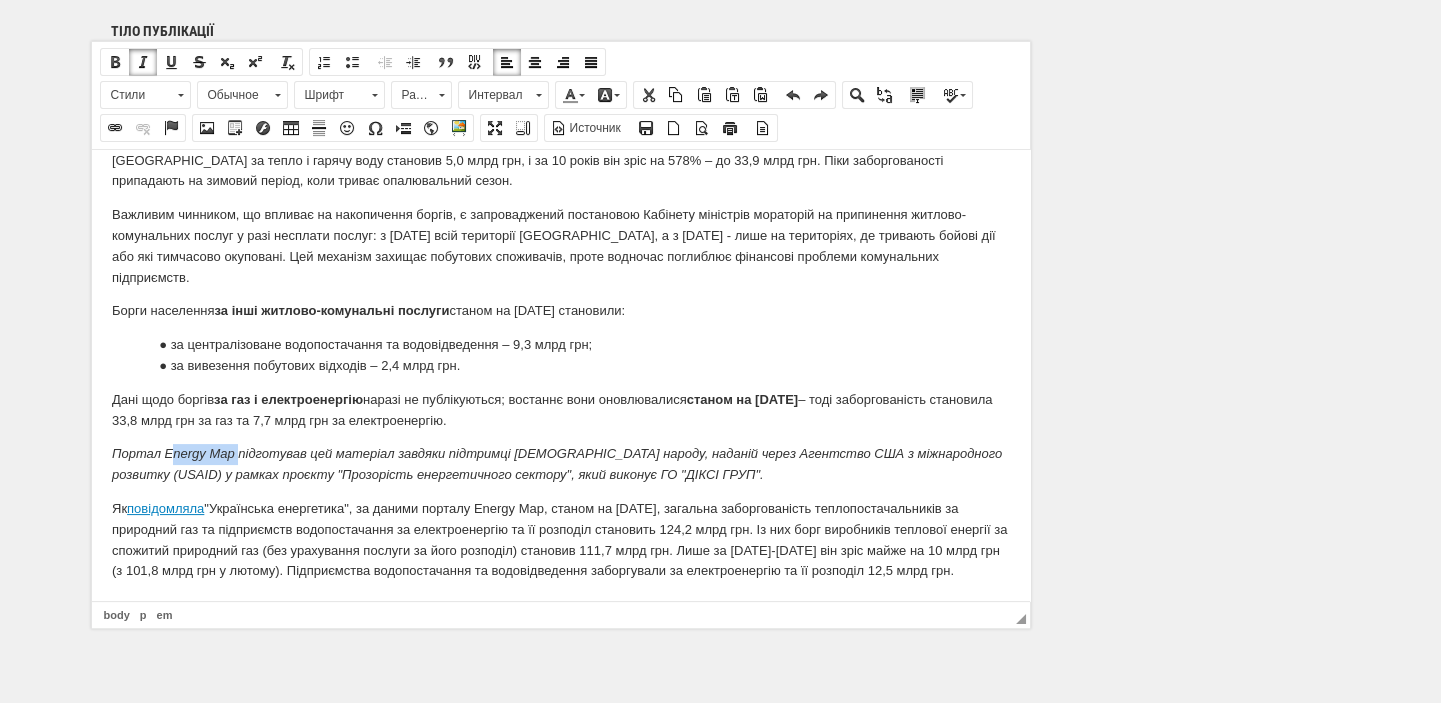 click on "Портал Energy Map підготував цей матеріал завдяки підтримці американського народу, наданій через Агентство США з міжнародного розвитку (USAID) у рамках проєкту "Прозорість енергетичного сектору", який виконує ГО "ДІКСІ ГРУП"." at bounding box center [556, 463] 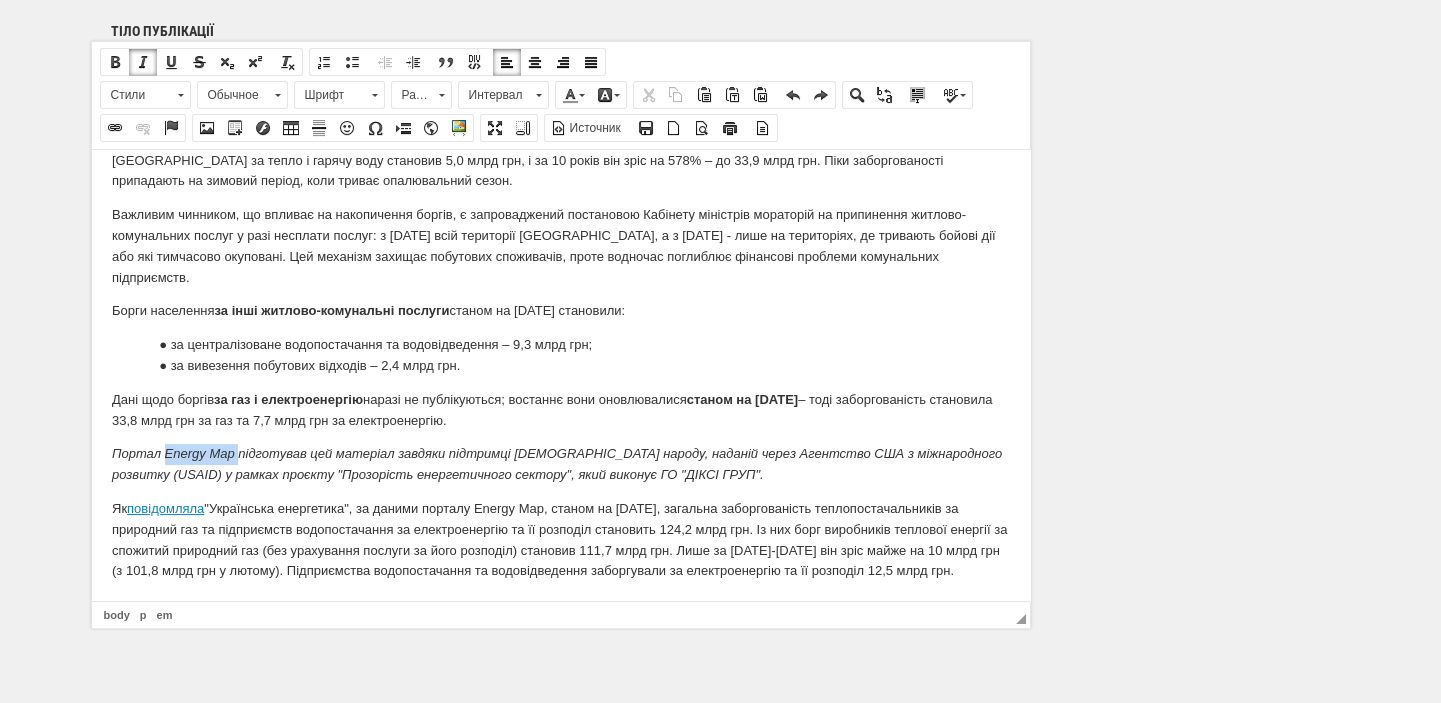 drag, startPoint x: 236, startPoint y: 430, endPoint x: 162, endPoint y: 427, distance: 74.06078 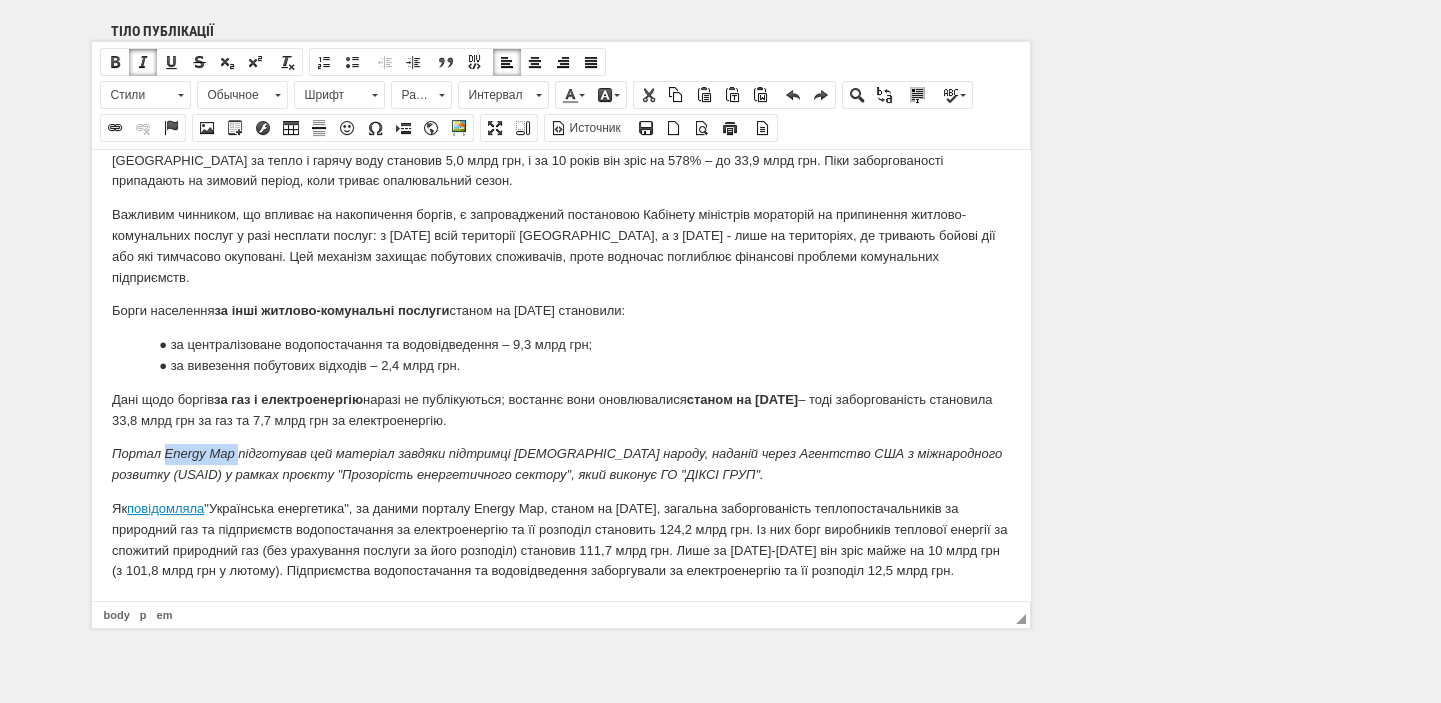 copy on "Energy Map" 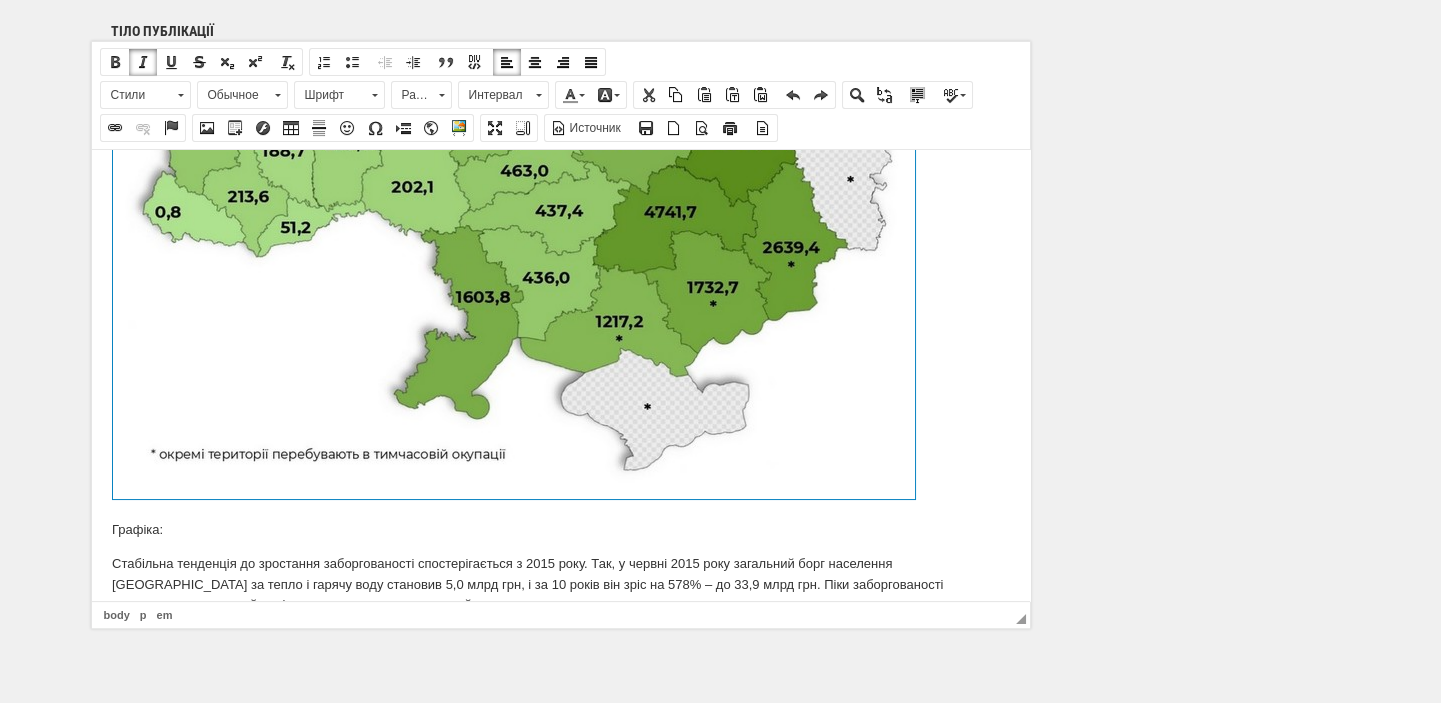 click on "Графіка:" at bounding box center [560, 529] 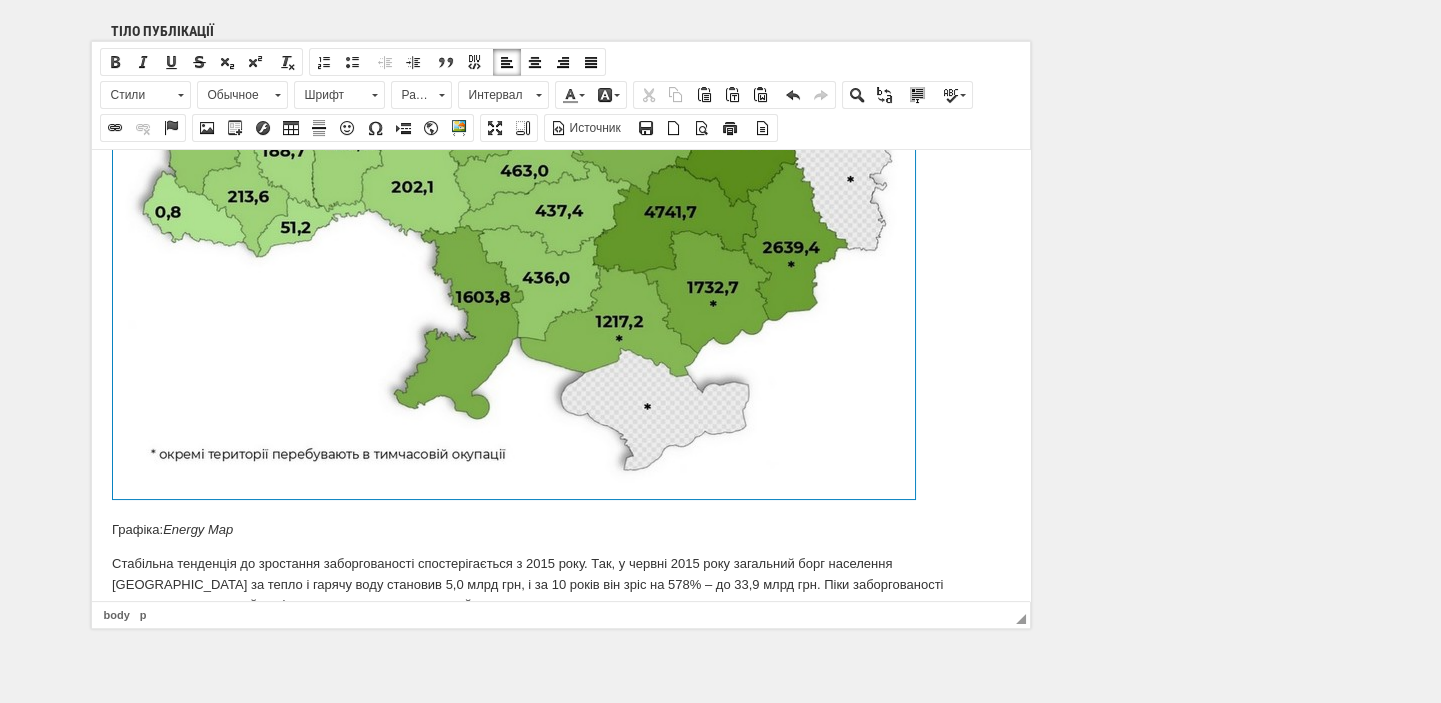 drag, startPoint x: 248, startPoint y: 504, endPoint x: 97, endPoint y: 503, distance: 151.00331 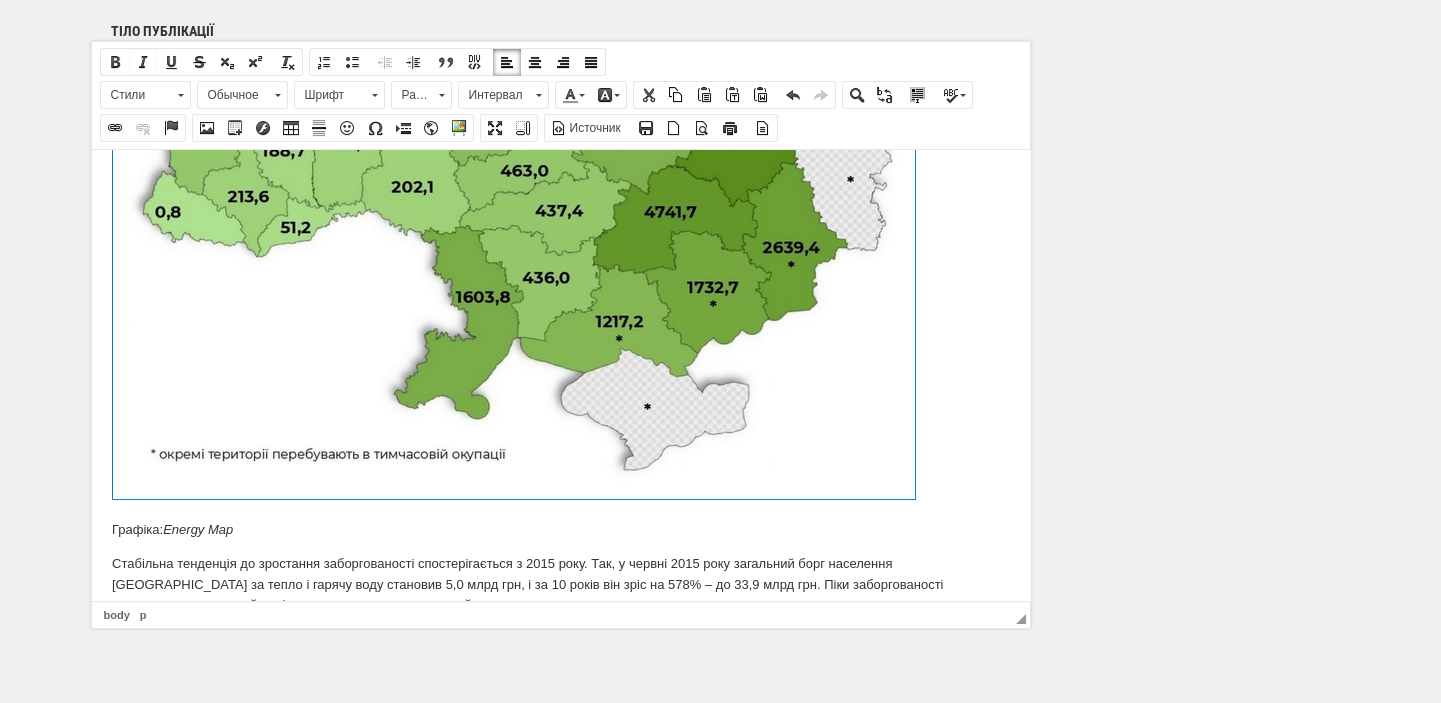 click at bounding box center [143, 62] 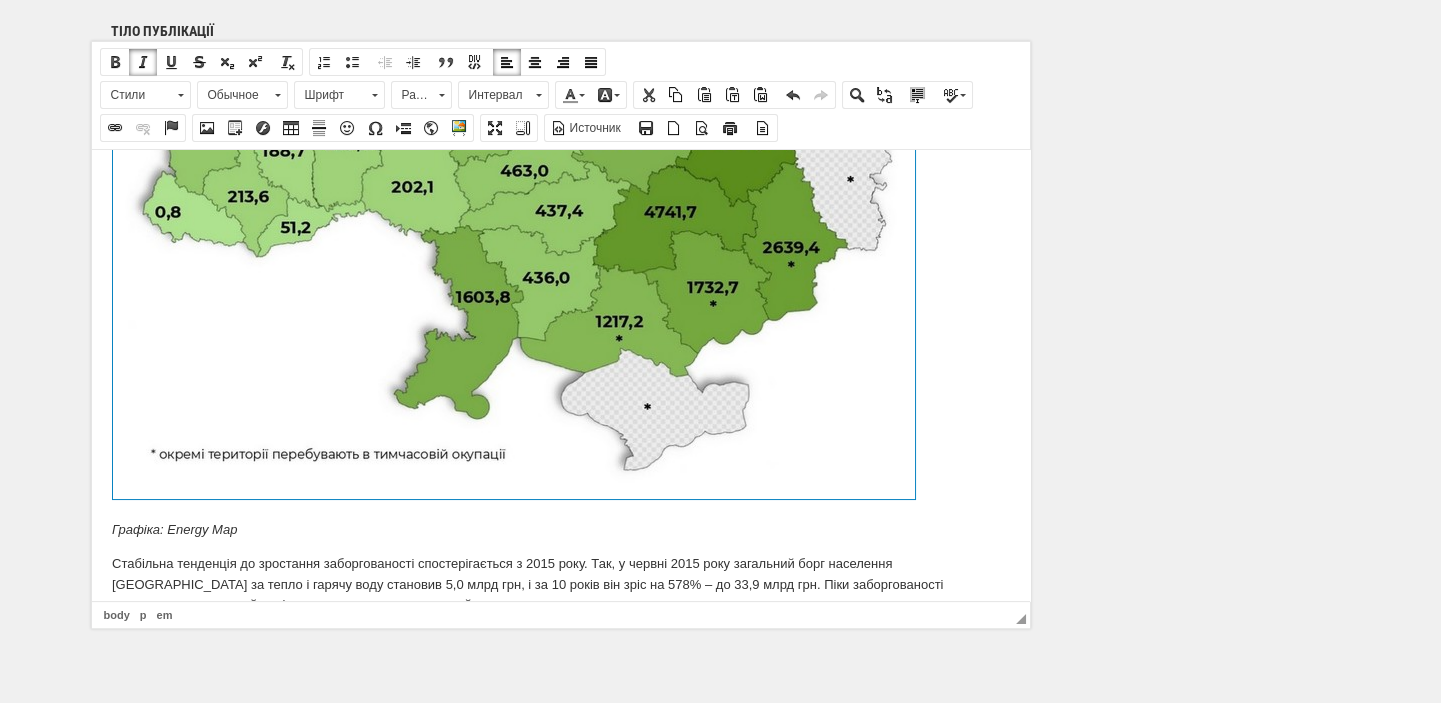 click on "Стабільна тенденція до зростання заборгованості спостерігається з 2015 року. Так, у червні 2015 року загальний борг населення України за тепло і гарячу воду становив 5,0 млрд грн, і за 10 років він зріс на 578% – до 33,9 млрд грн. Піки заборгованості припадають на зимовий період, коли триває опалювальний сезон." at bounding box center (560, 584) 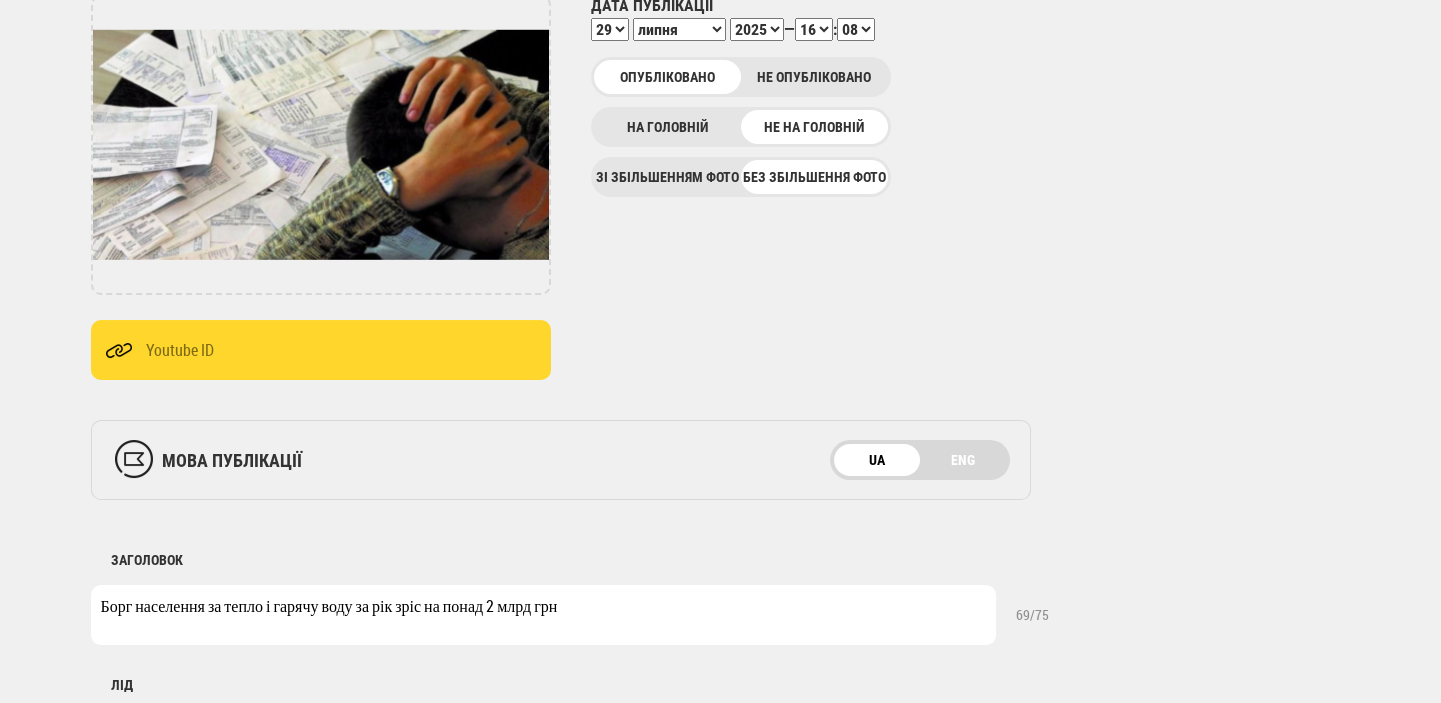 scroll, scrollTop: 73, scrollLeft: 0, axis: vertical 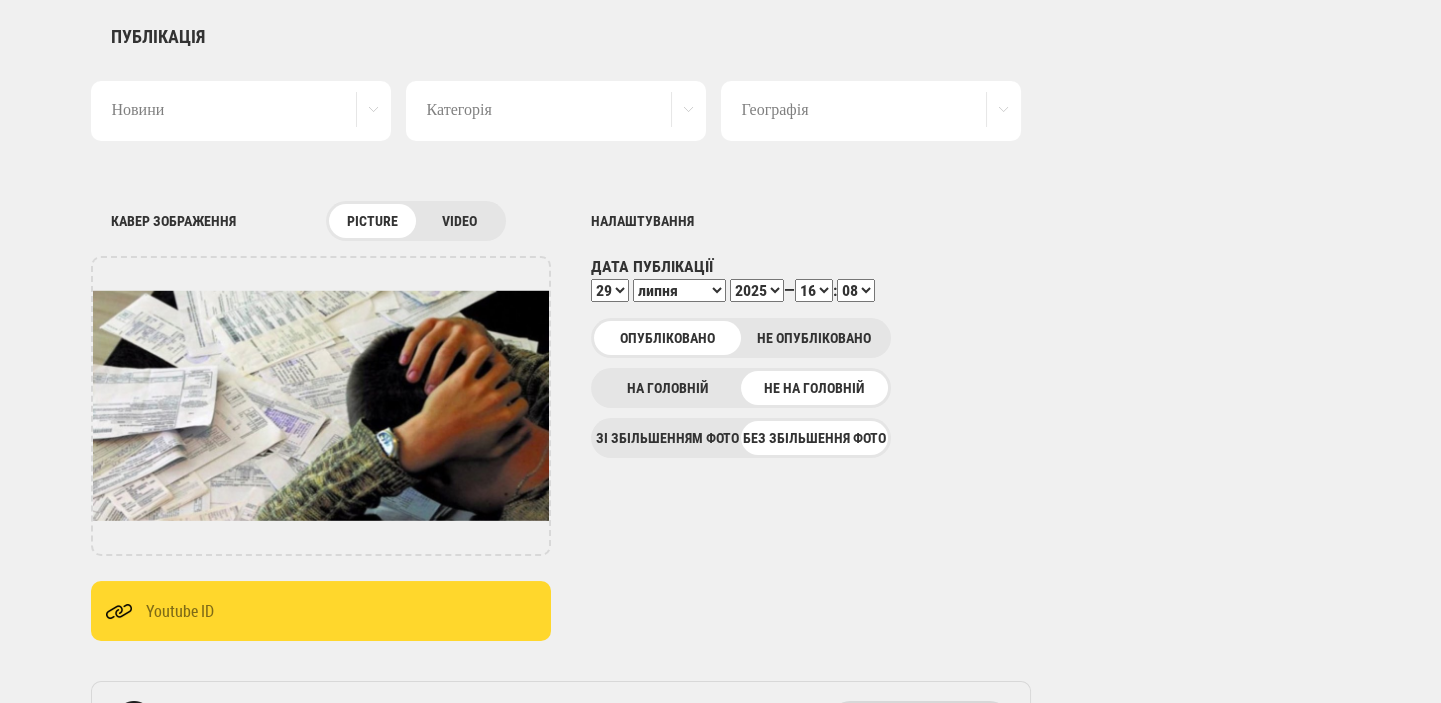 click on "00
01
02
03
04
05
06
07
08
09
10
11
12
13
14
15
16
17
18
19
20
21
22
23
24
25
26
27
28
29
30
31
32
33
34
35
36
37
38
39
40
41
42
43
44
45
46
47
48
49
50
51
52
53
54
55
56
57
58
59" at bounding box center (856, 290) 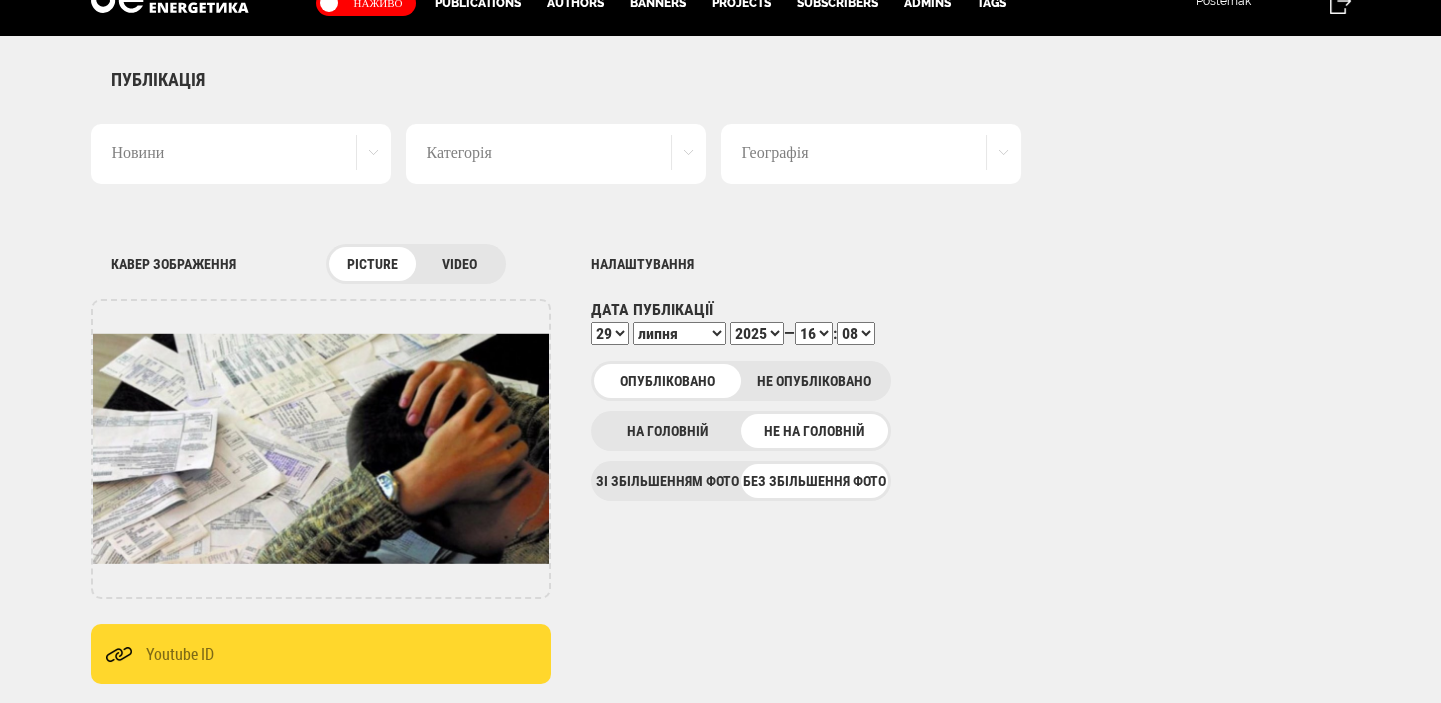 scroll, scrollTop: 0, scrollLeft: 0, axis: both 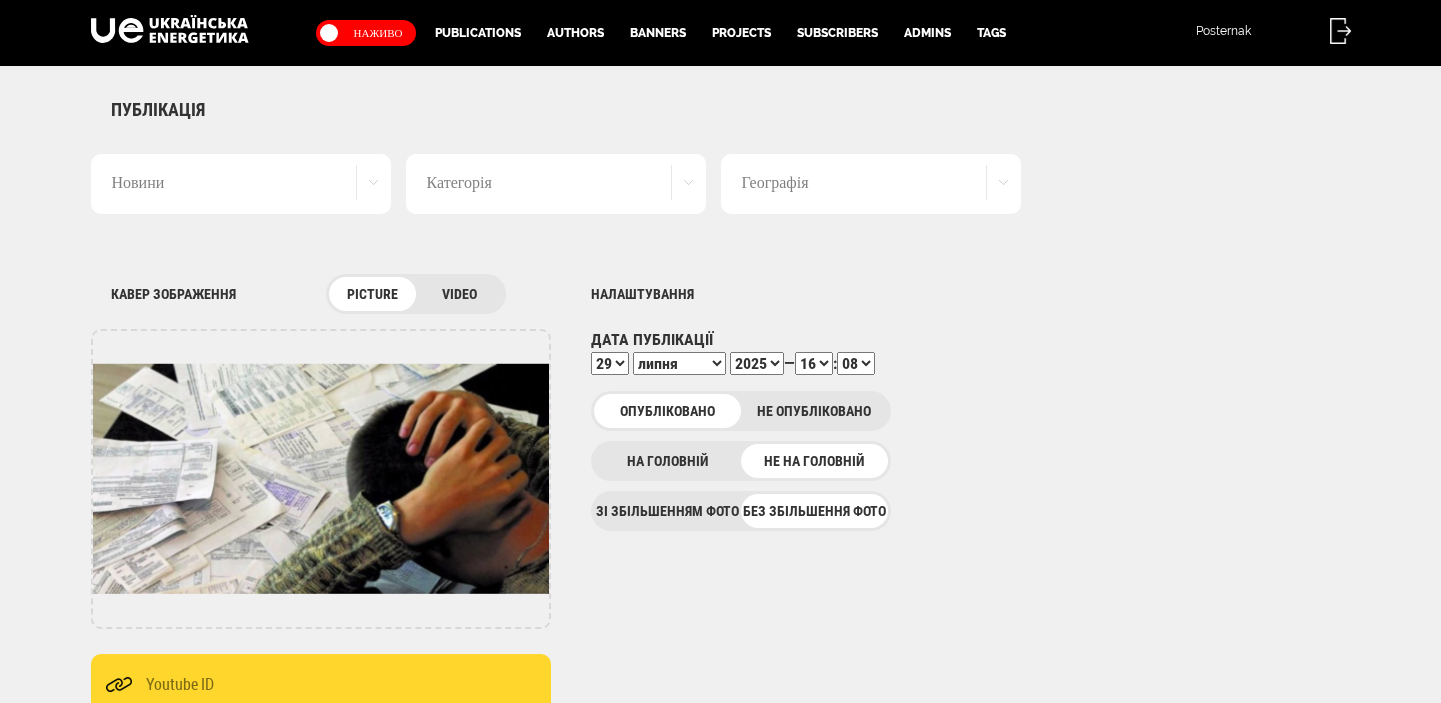 click on "00
01
02
03
04
05
06
07
08
09
10
11
12
13
14
15
16
17
18
19
20
21
22
23
24
25
26
27
28
29
30
31
32
33
34
35
36
37
38
39
40
41
42
43
44
45
46
47
48
49
50
51
52
53
54
55
56
57
58
59" at bounding box center [856, 363] 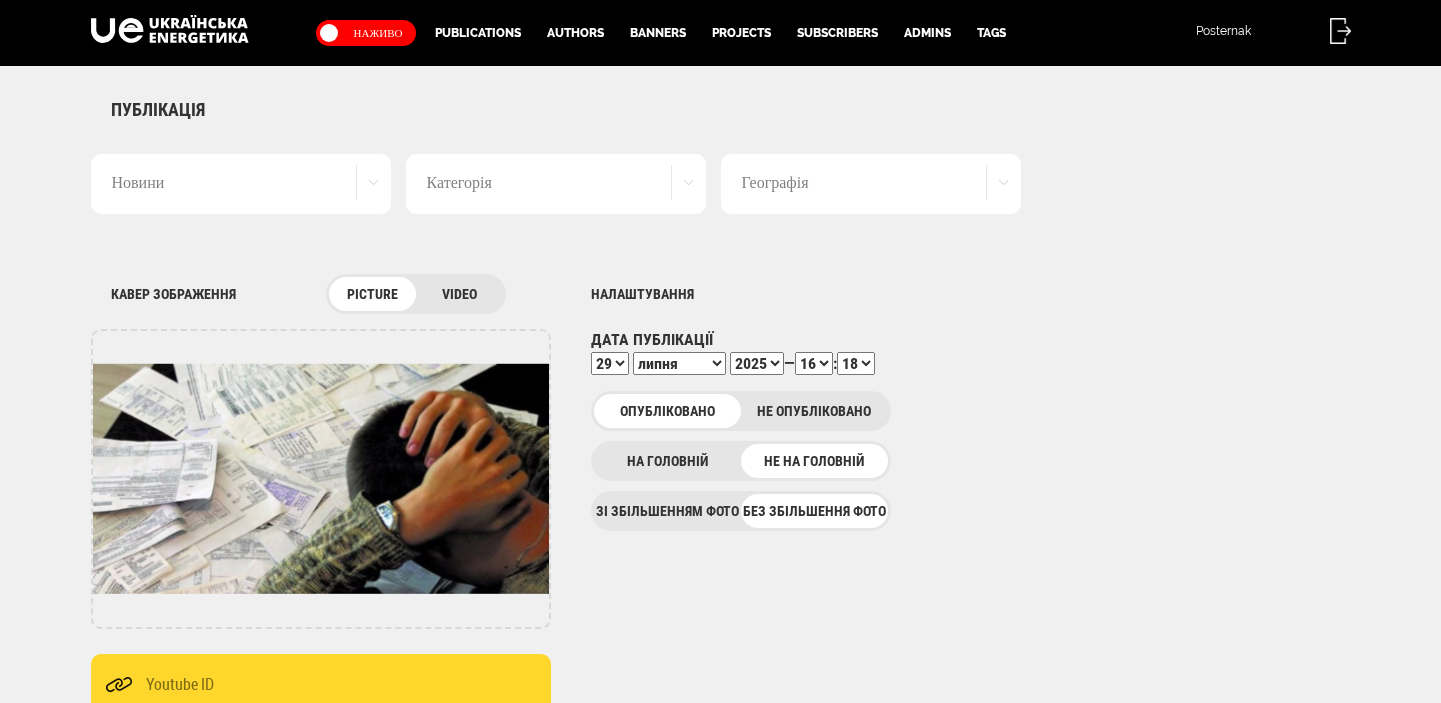 click on "00
01
02
03
04
05
06
07
08
09
10
11
12
13
14
15
16
17
18
19
20
21
22
23
24
25
26
27
28
29
30
31
32
33
34
35
36
37
38
39
40
41
42
43
44
45
46
47
48
49
50
51
52
53
54
55
56
57
58
59" at bounding box center [856, 363] 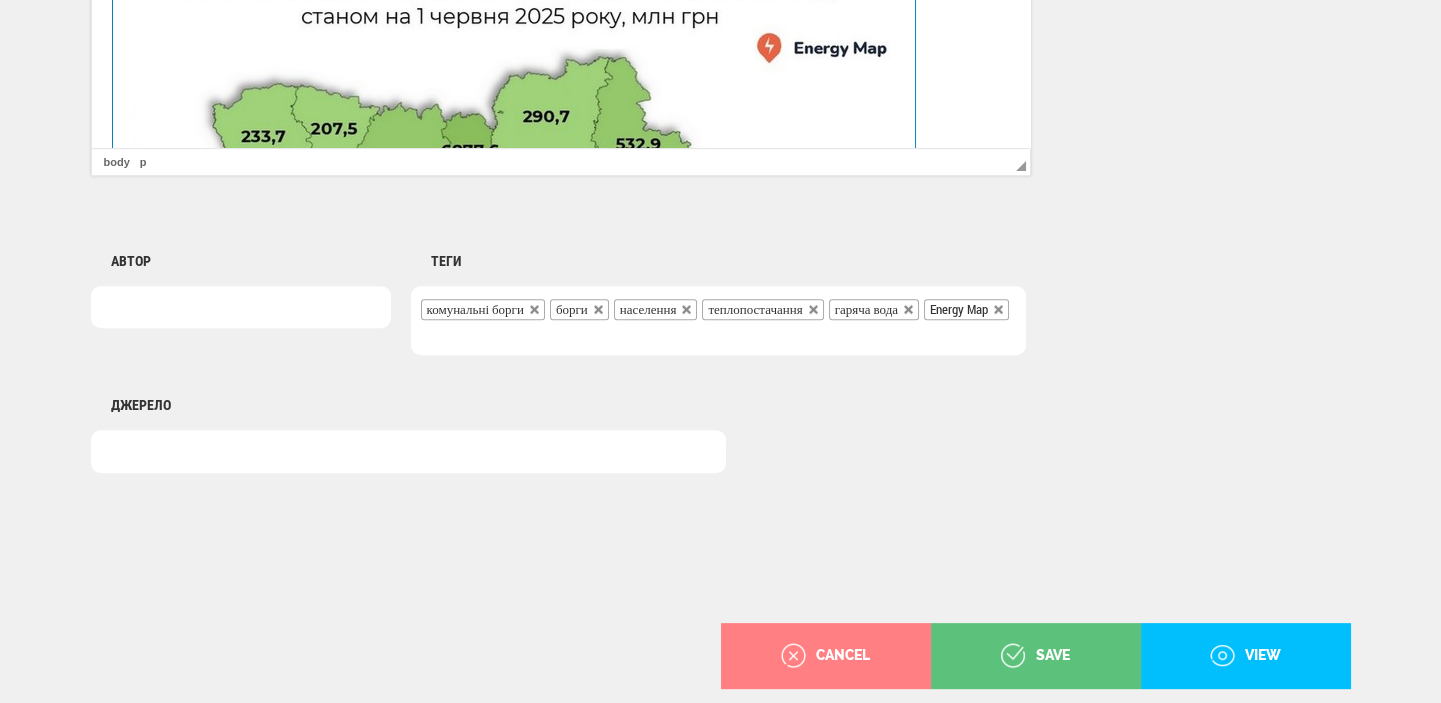scroll, scrollTop: 1770, scrollLeft: 0, axis: vertical 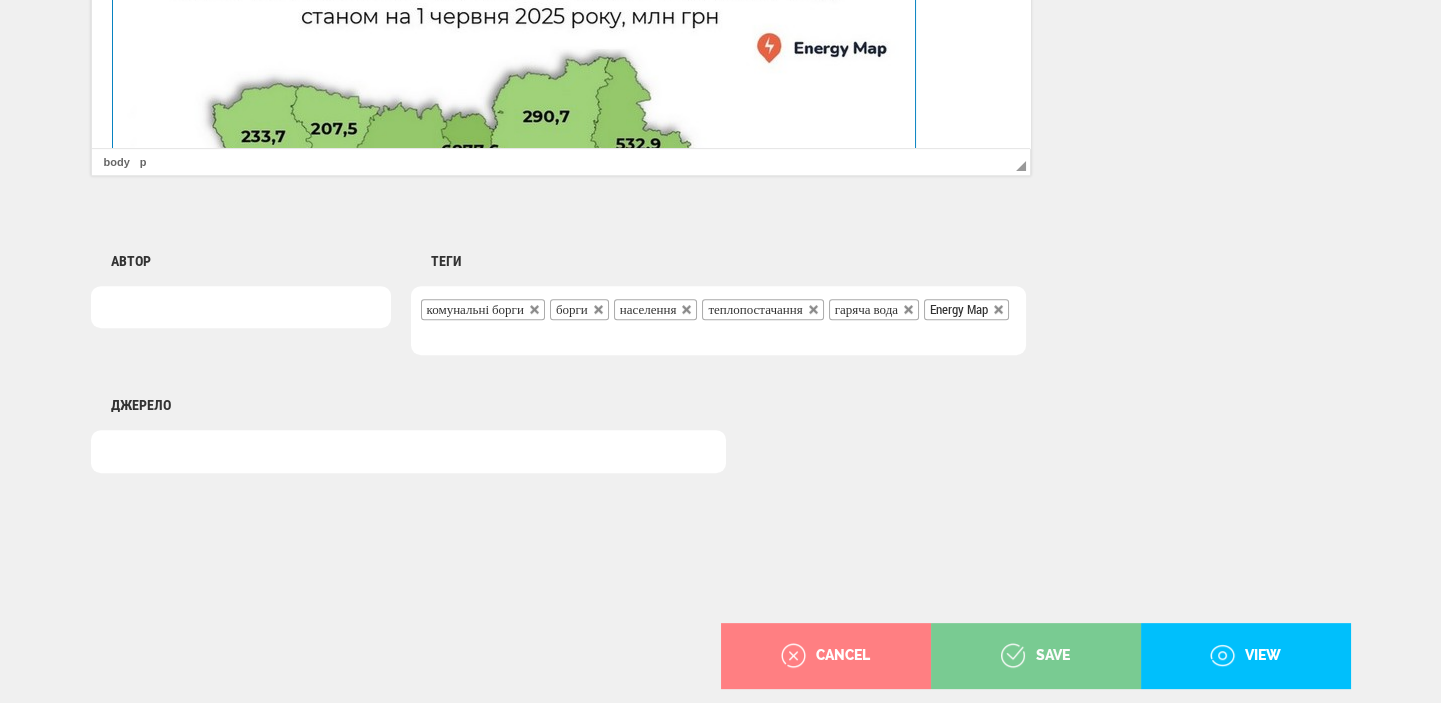 click on "save" at bounding box center [1035, 656] 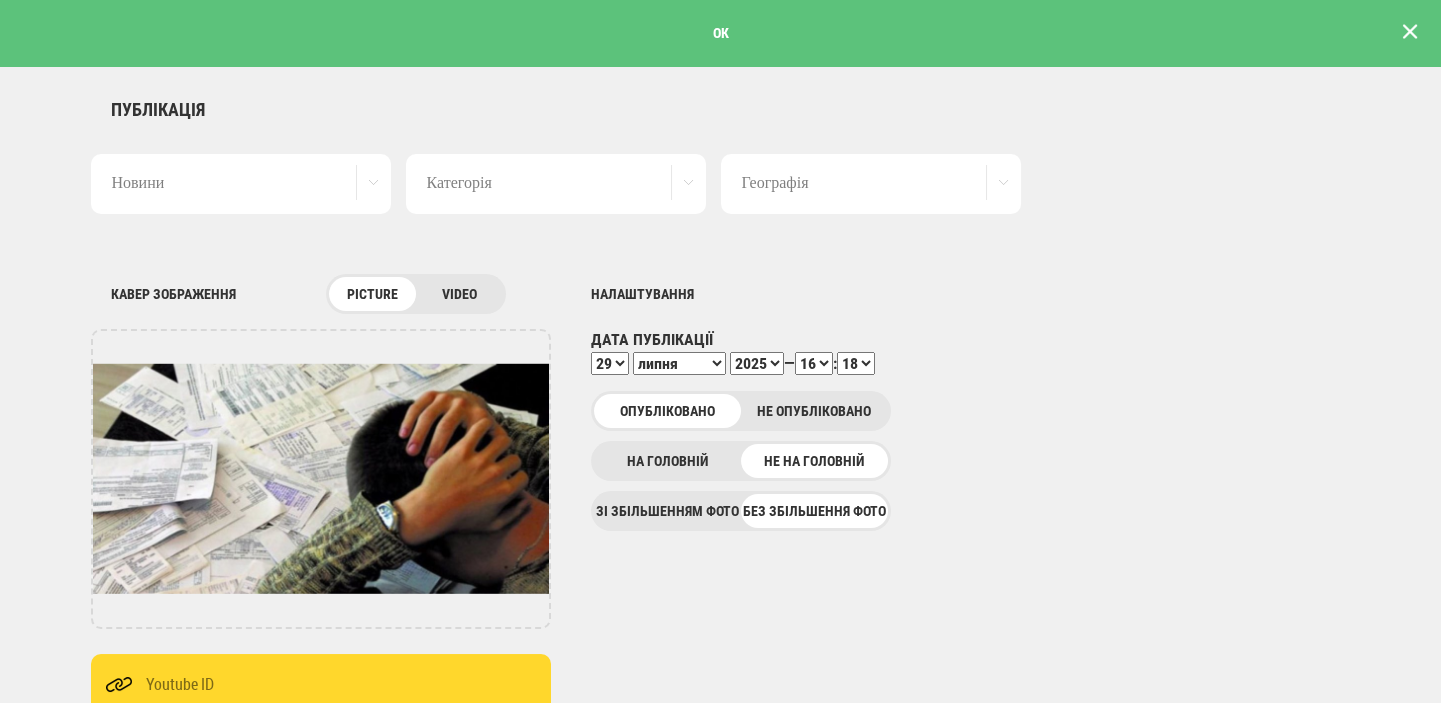 scroll, scrollTop: 0, scrollLeft: 0, axis: both 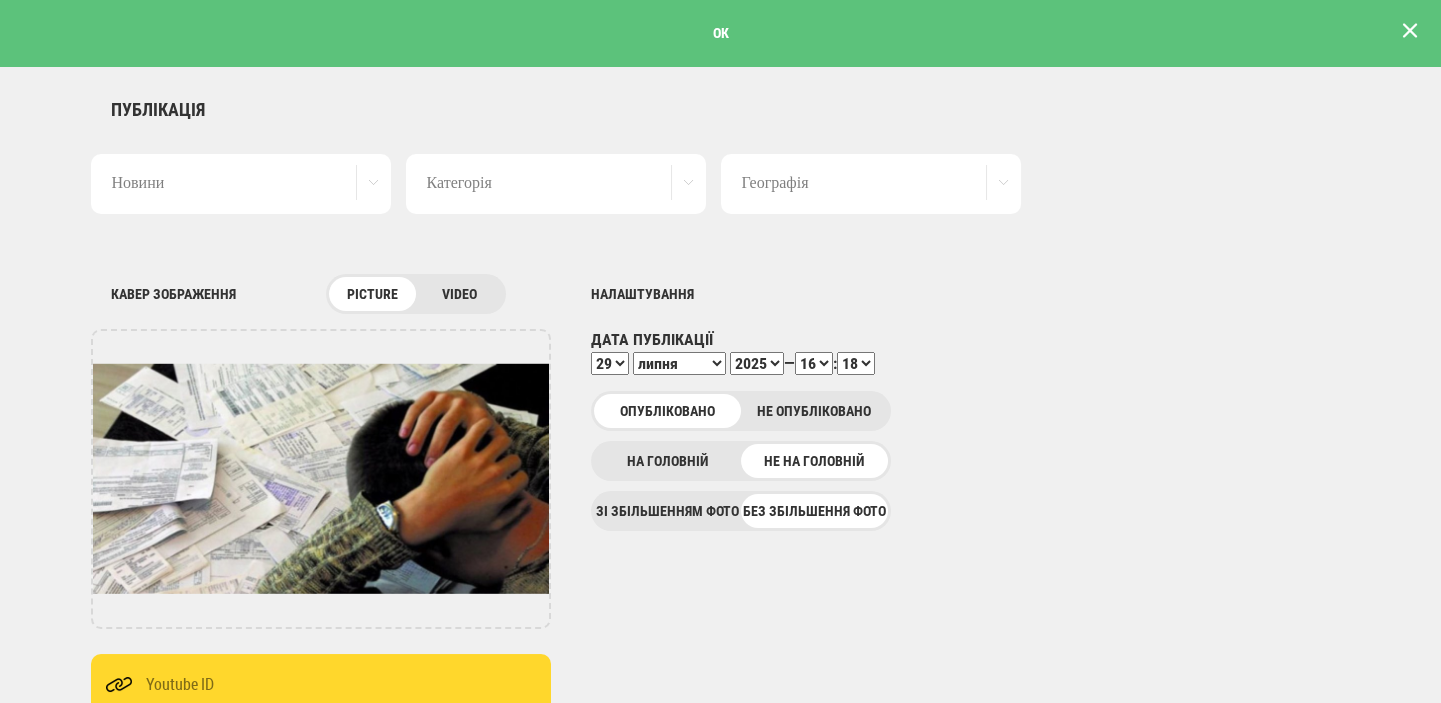 click at bounding box center [1410, 31] 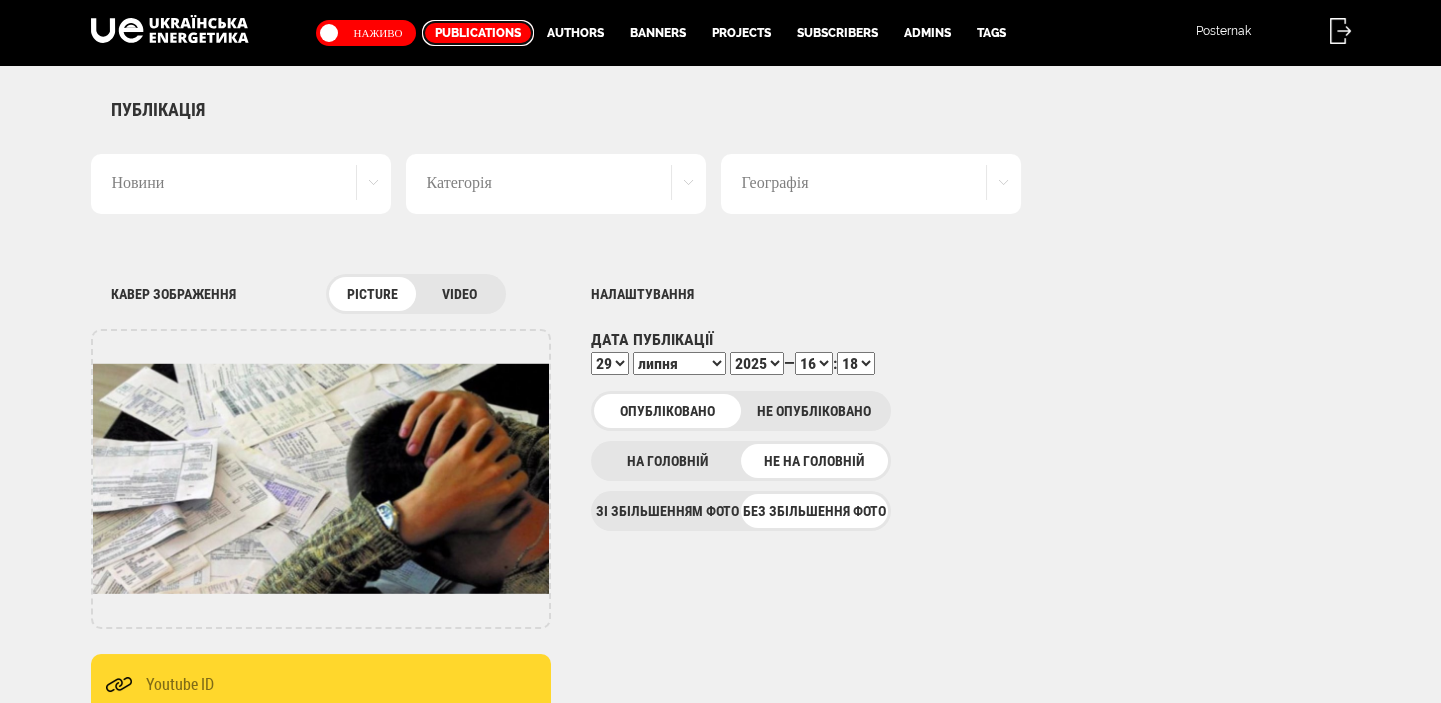 click on "Publications" at bounding box center (478, 33) 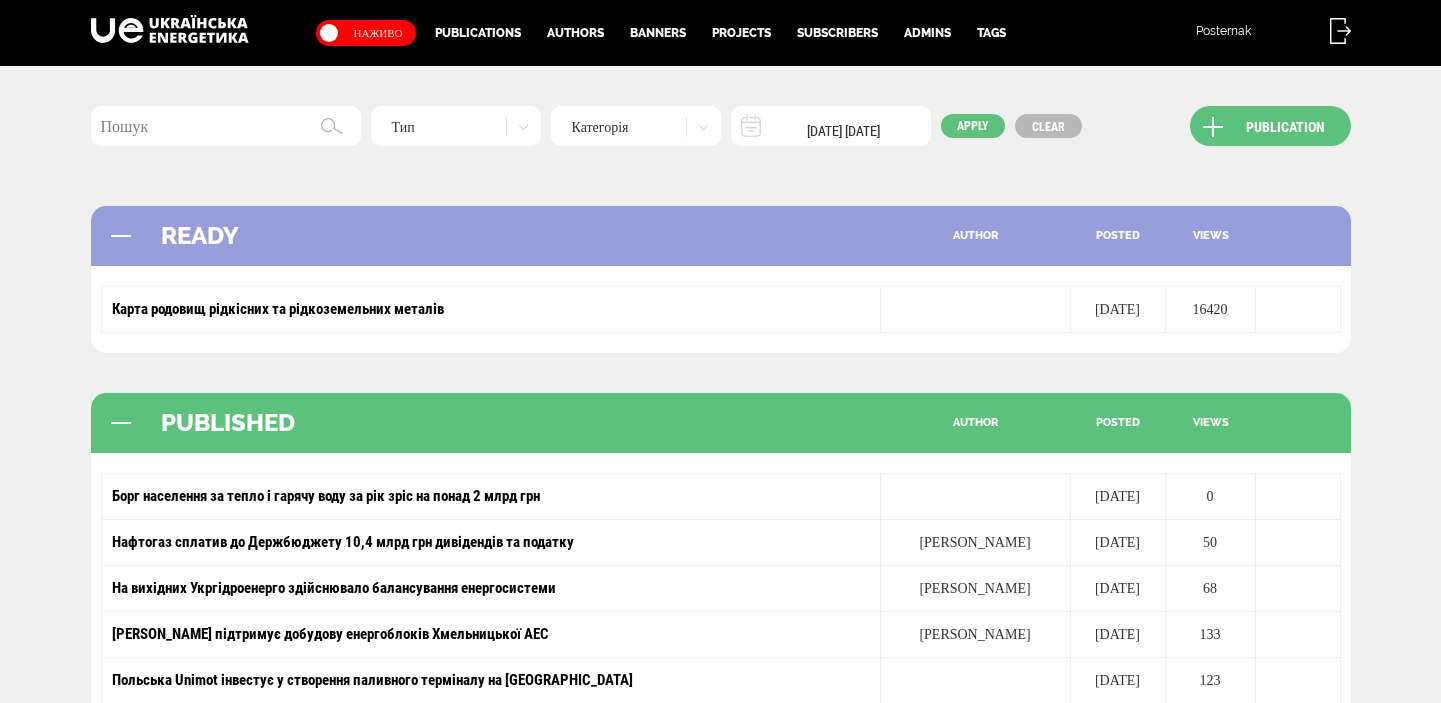 scroll, scrollTop: 0, scrollLeft: 0, axis: both 